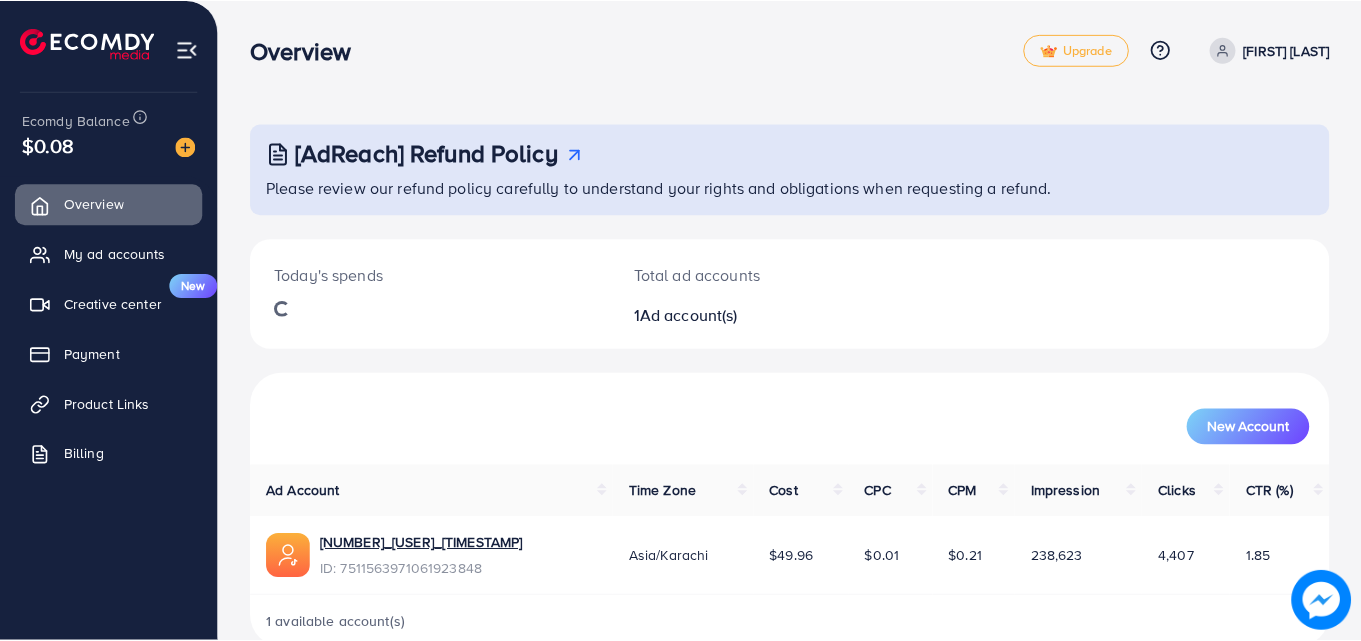 scroll, scrollTop: 0, scrollLeft: 0, axis: both 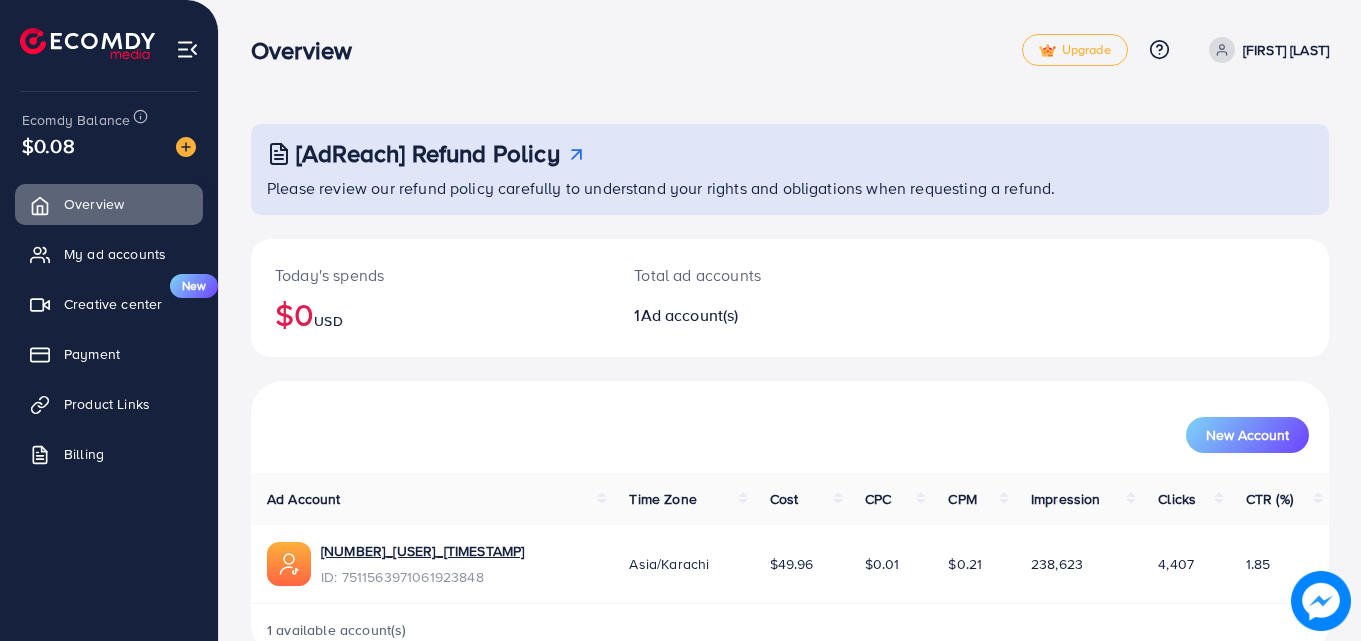 click on "Overview" at bounding box center (309, 50) 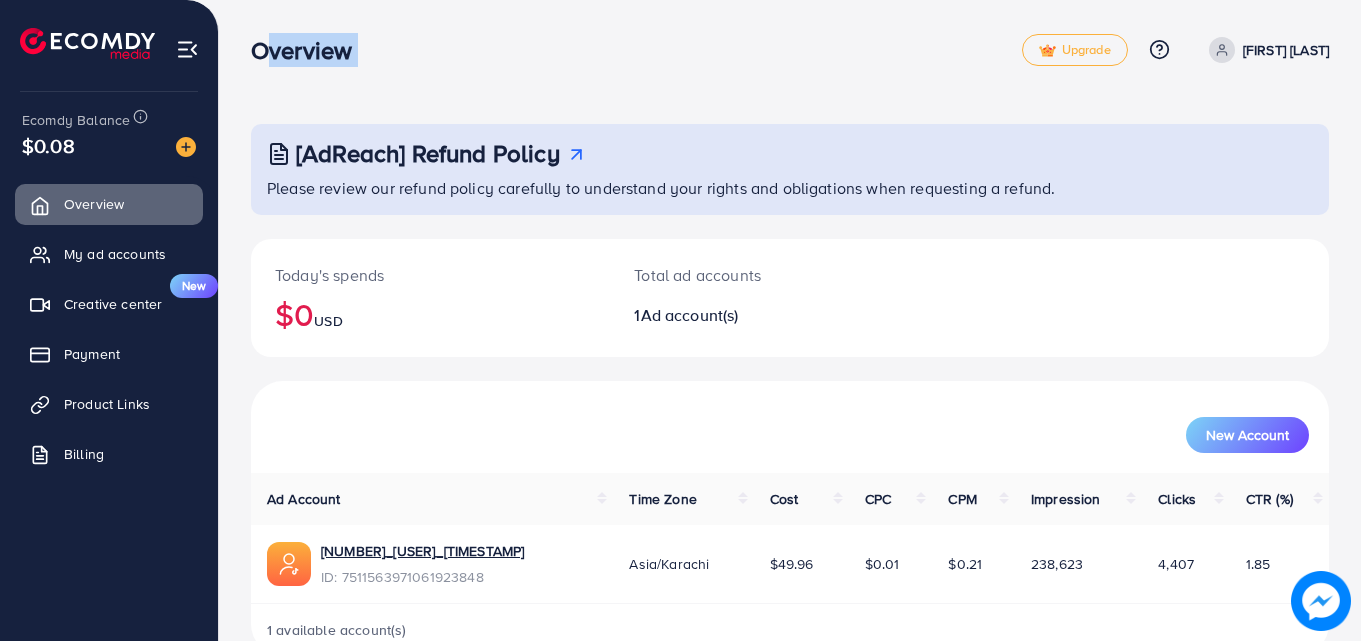 click on "Overview" at bounding box center [309, 50] 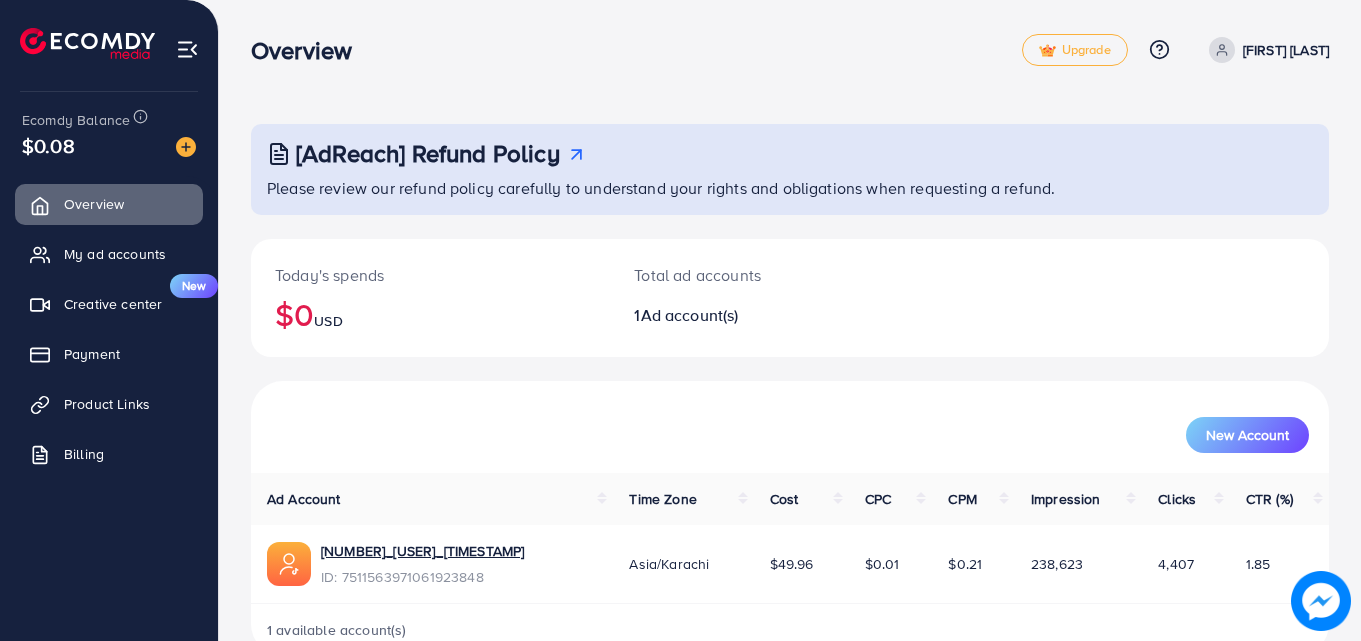 click on "Overview" at bounding box center (309, 50) 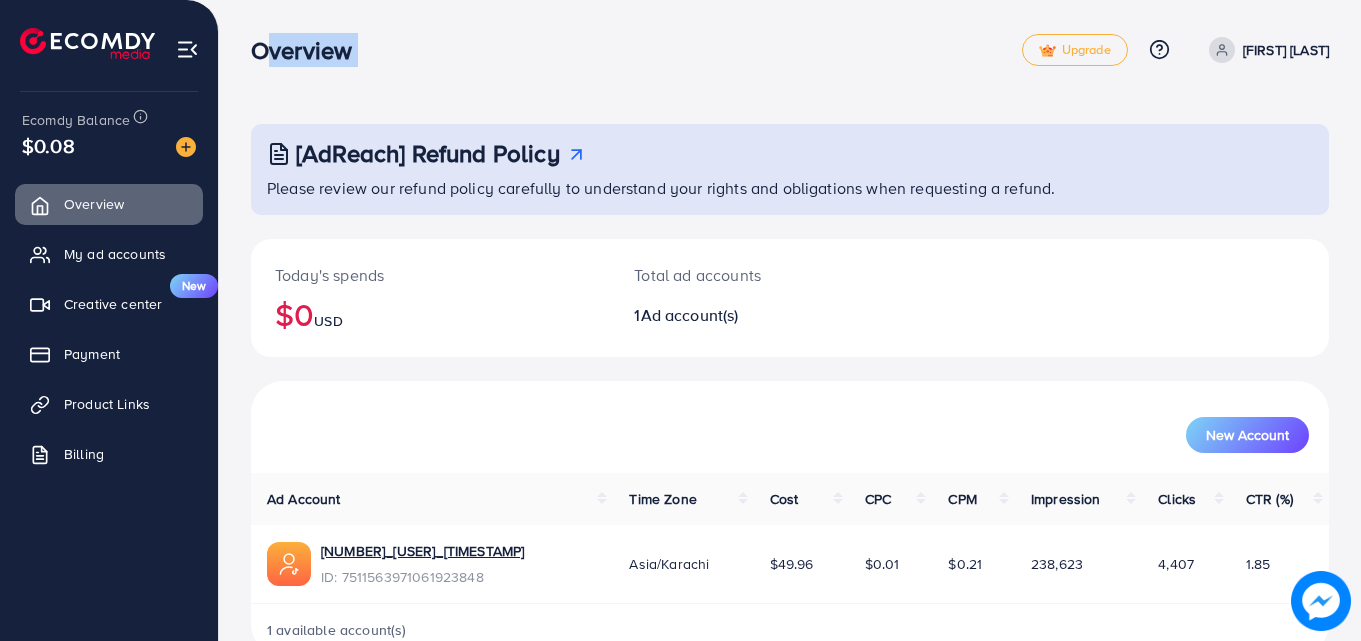 click on "Overview" at bounding box center [309, 50] 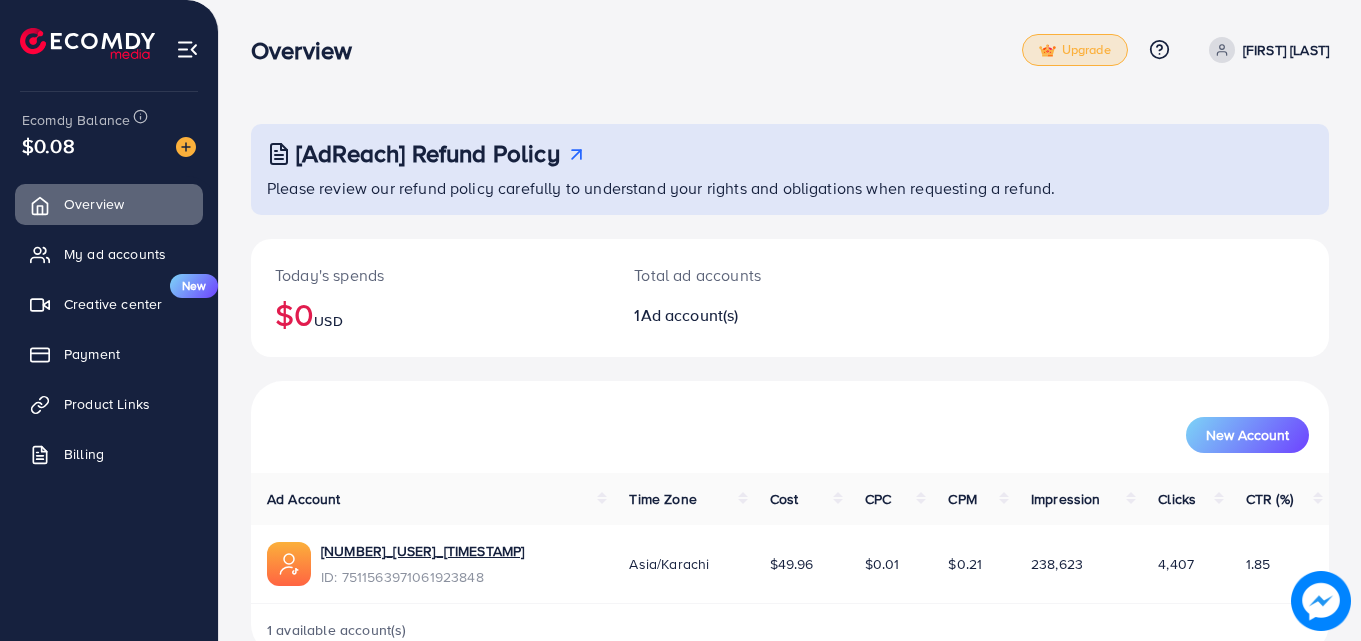 click on "Upgrade" at bounding box center (1075, 50) 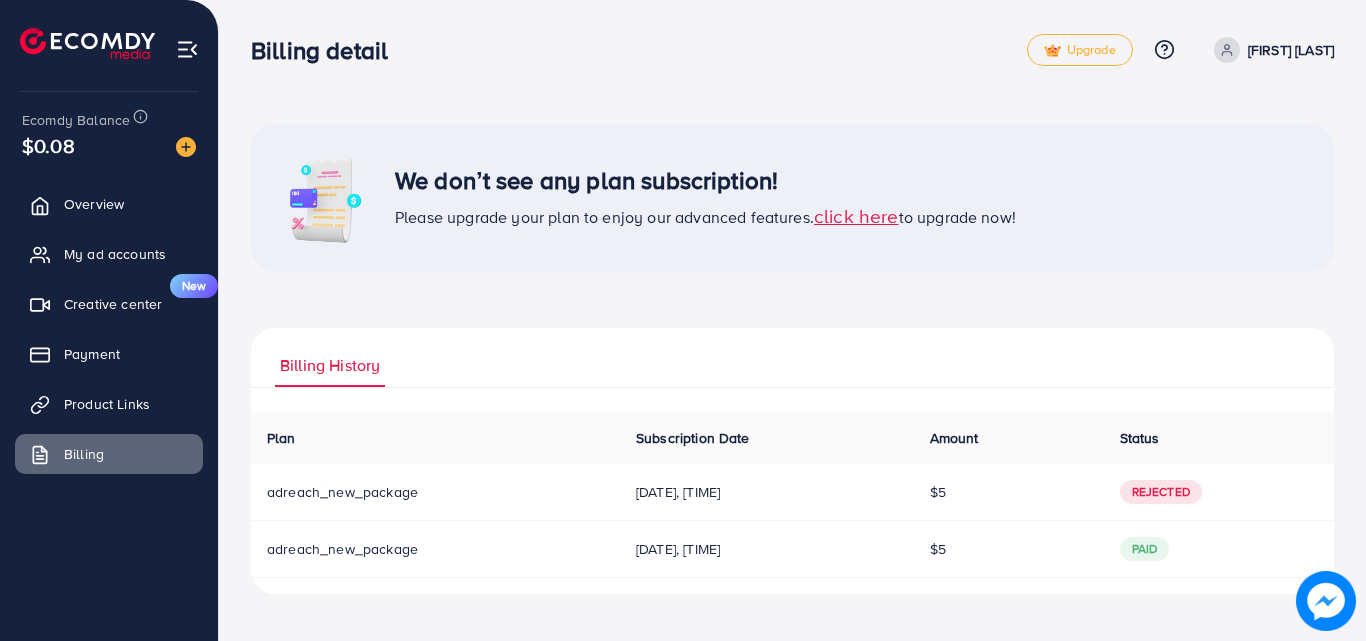 click on "click here" at bounding box center [856, 215] 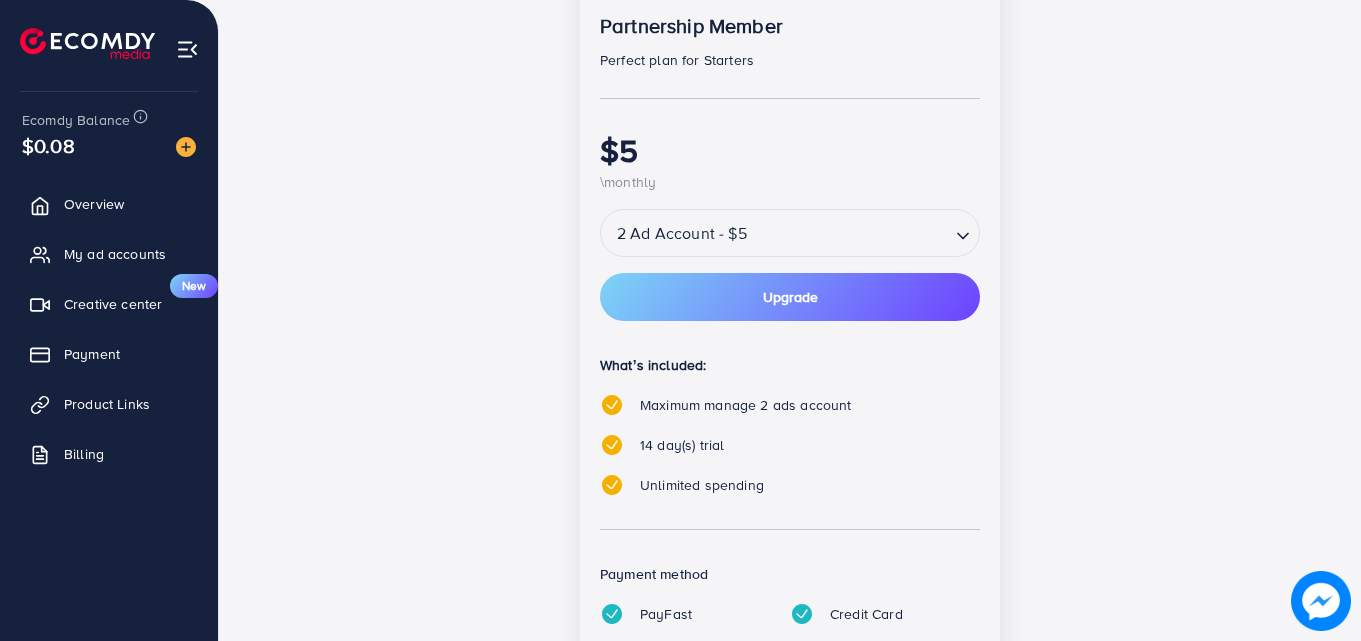 scroll, scrollTop: 515, scrollLeft: 0, axis: vertical 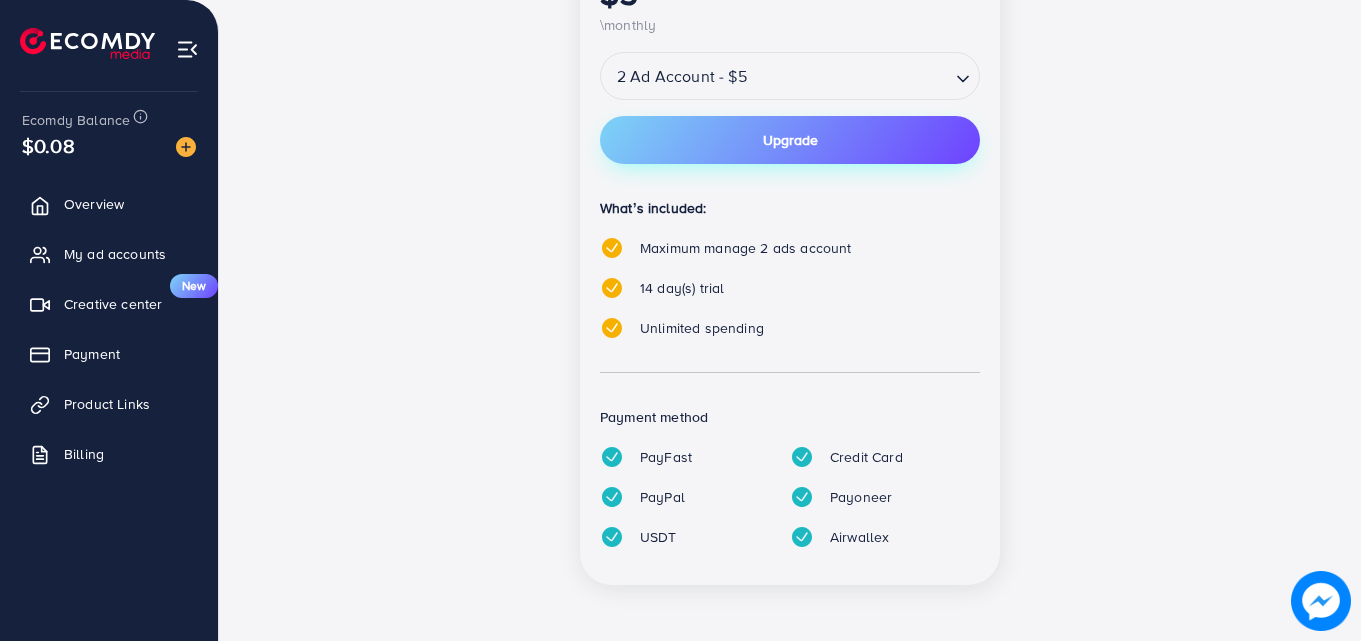 click on "Upgrade" at bounding box center [790, 140] 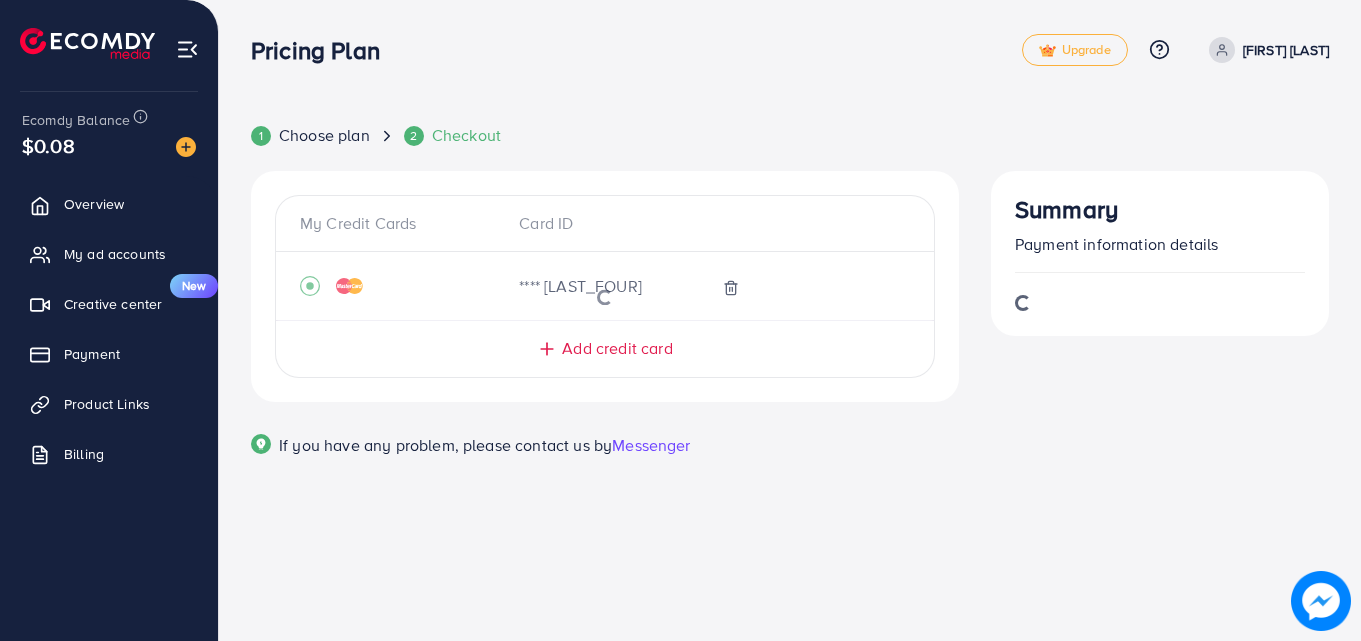 scroll, scrollTop: 0, scrollLeft: 0, axis: both 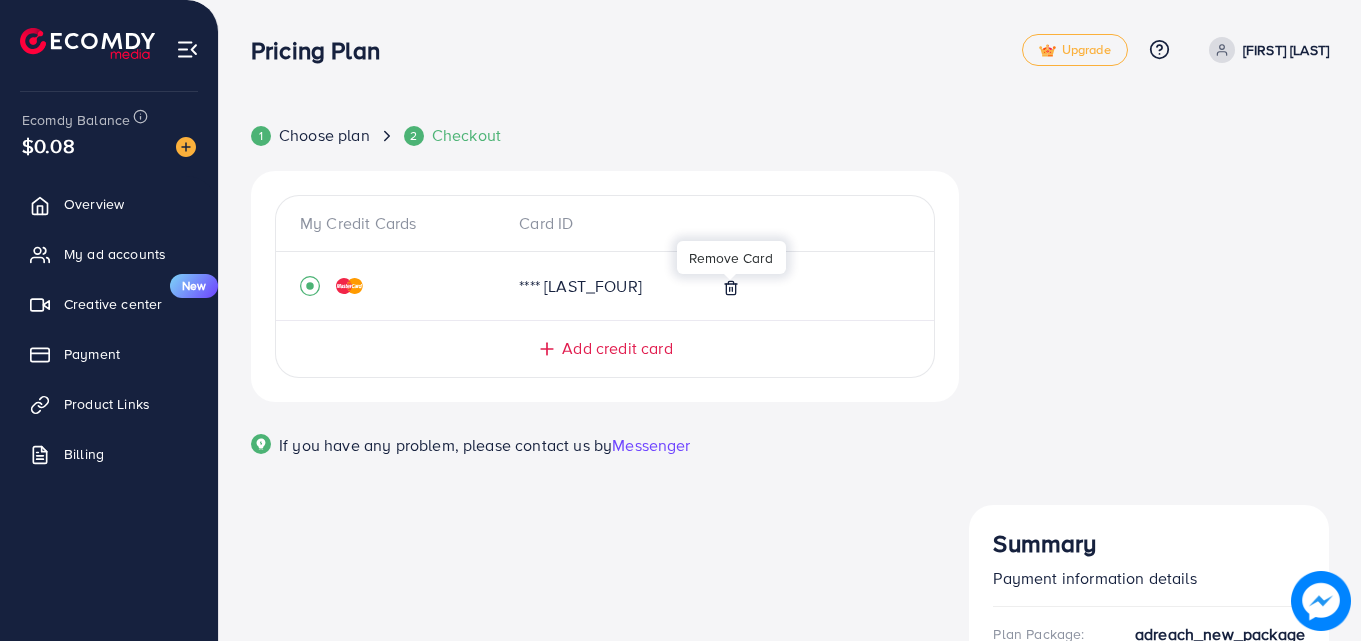 click 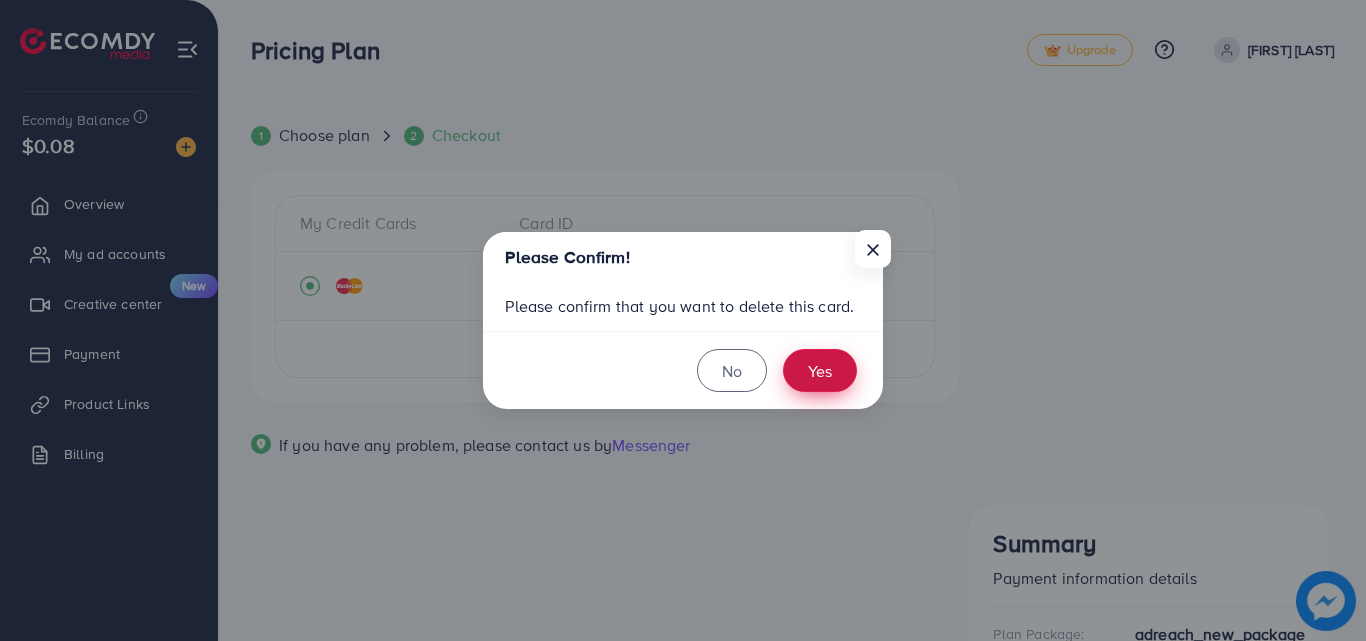 click on "Yes" at bounding box center [820, 370] 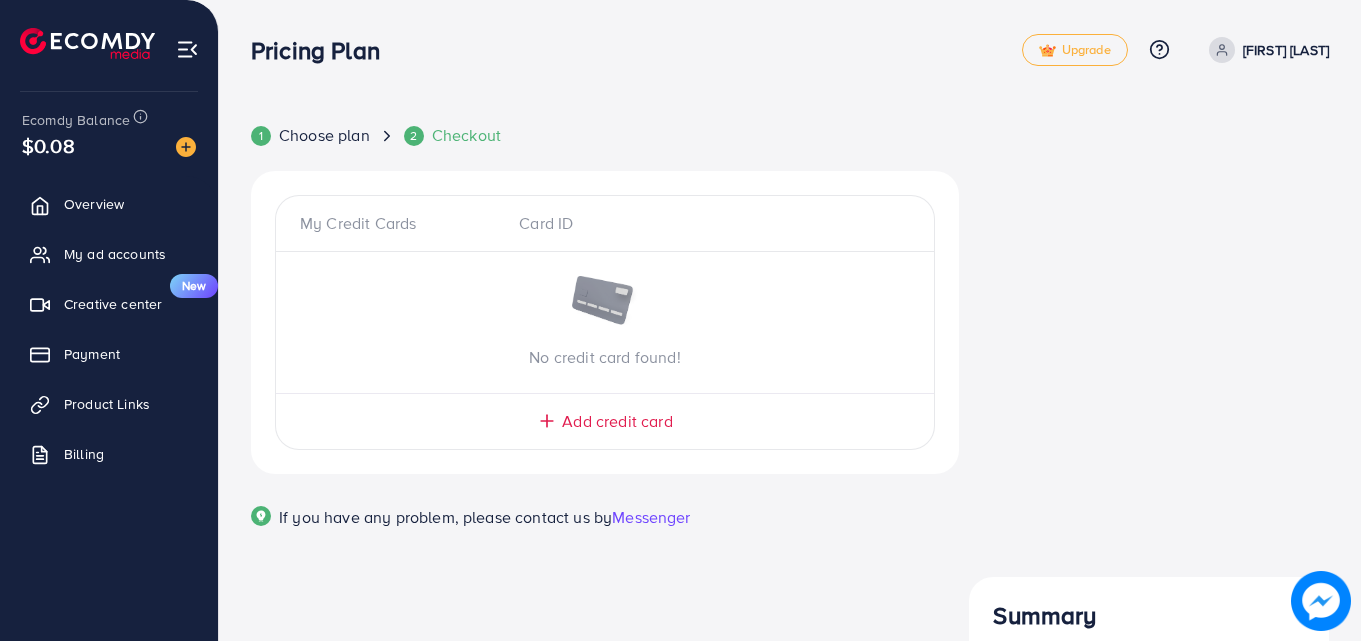 click on "Add credit card" at bounding box center [617, 421] 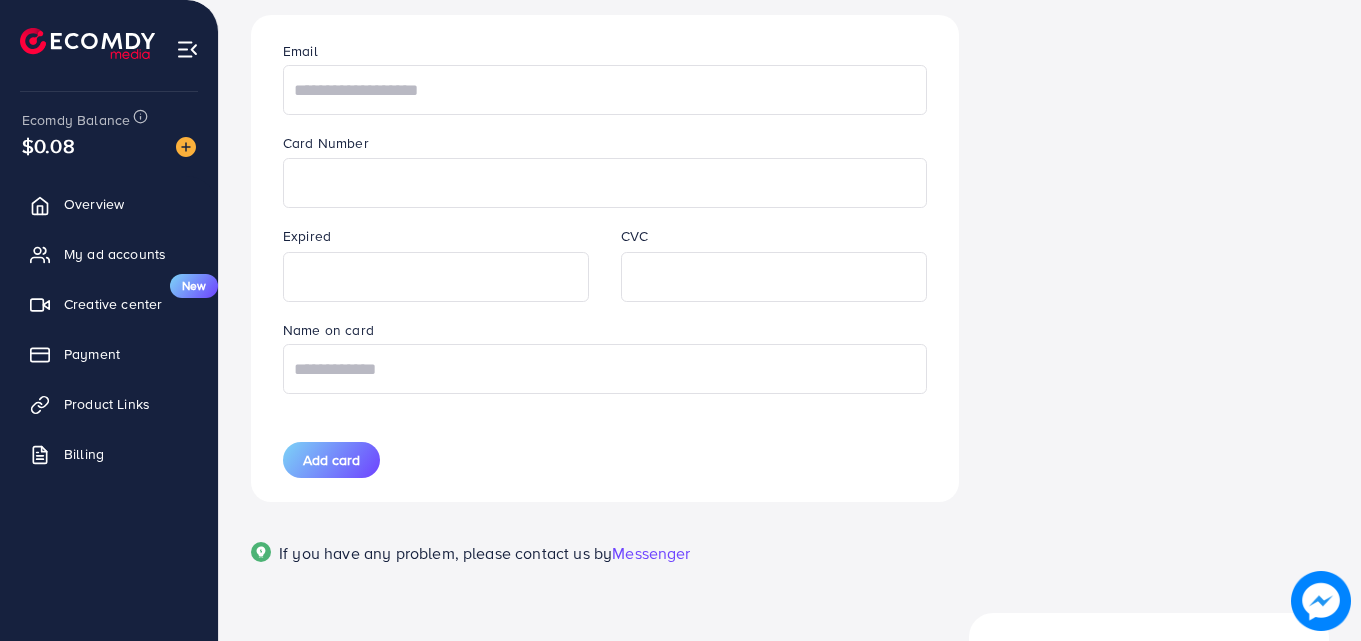 scroll, scrollTop: 487, scrollLeft: 0, axis: vertical 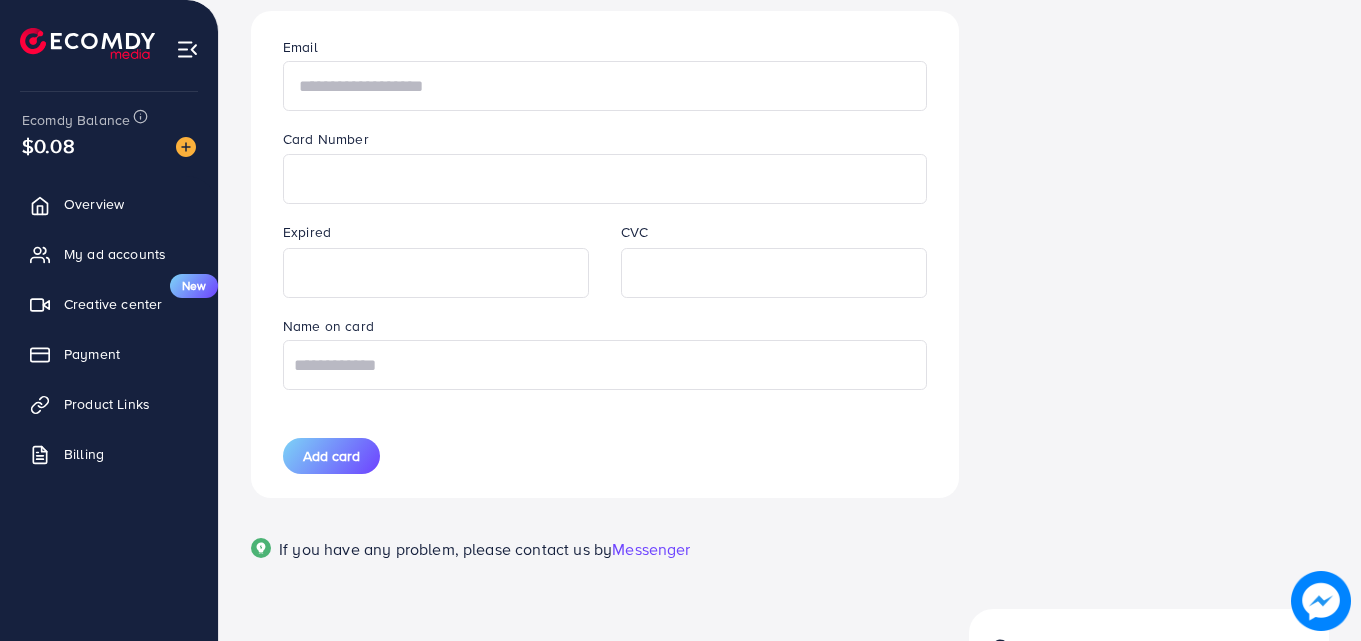 click at bounding box center (605, 86) 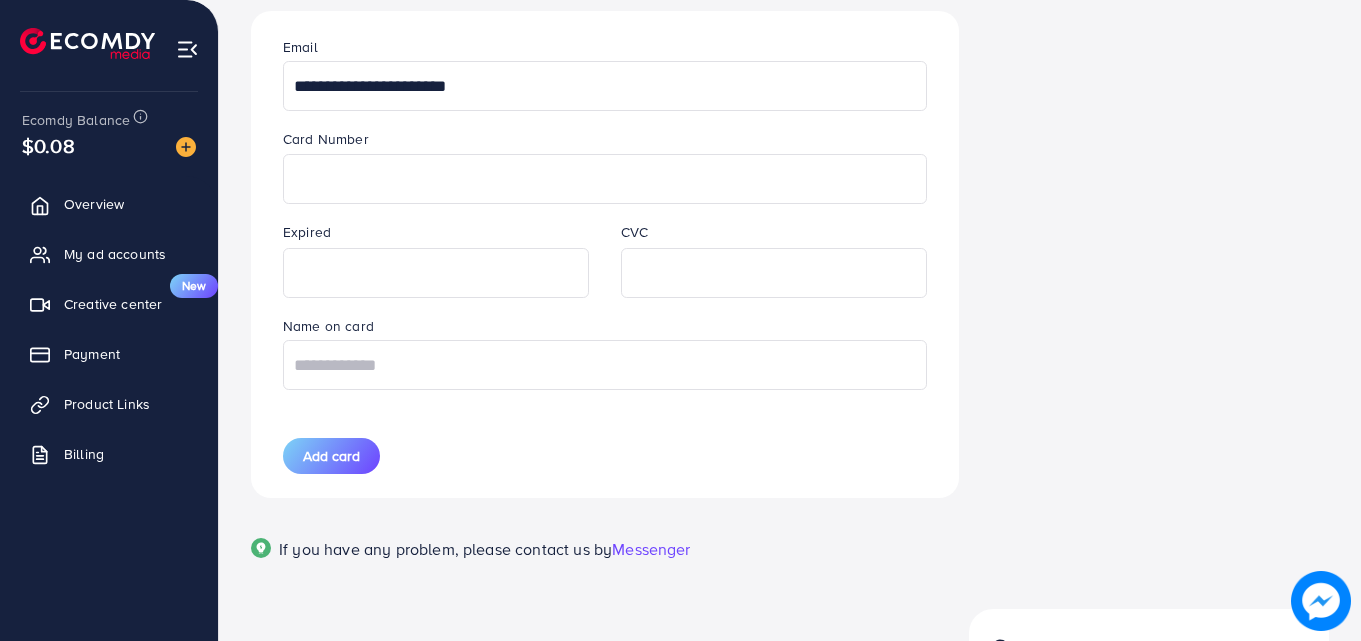 type on "**********" 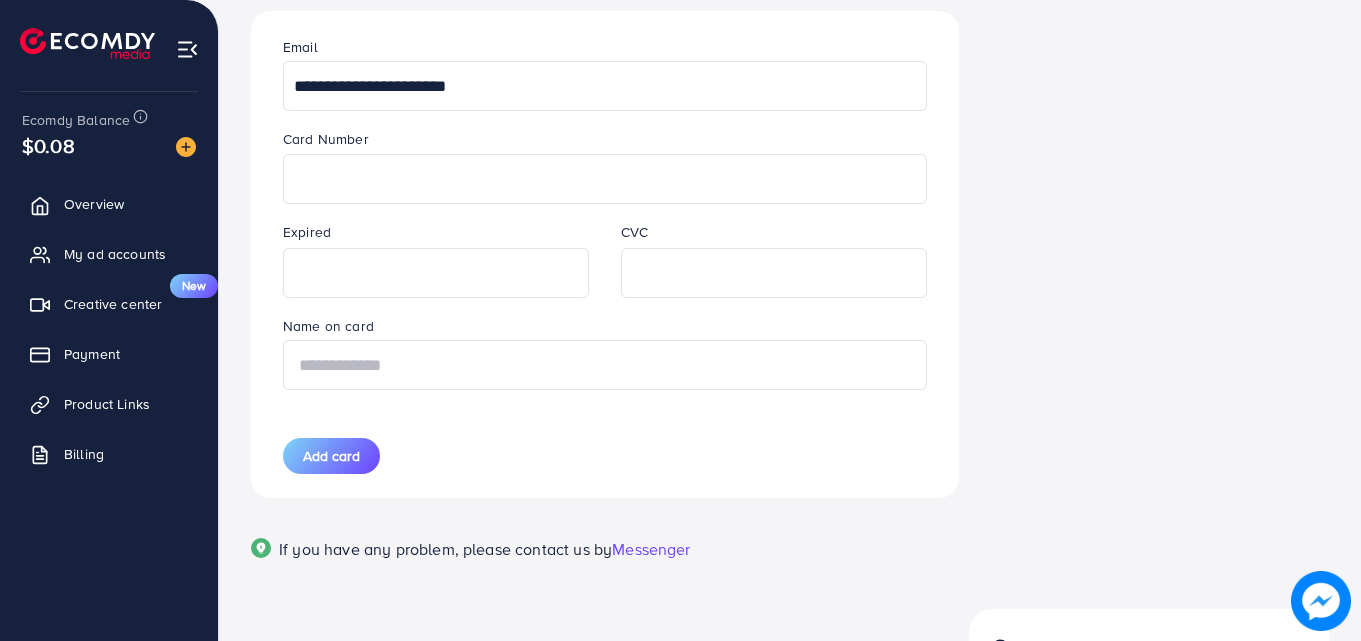 click at bounding box center (605, 365) 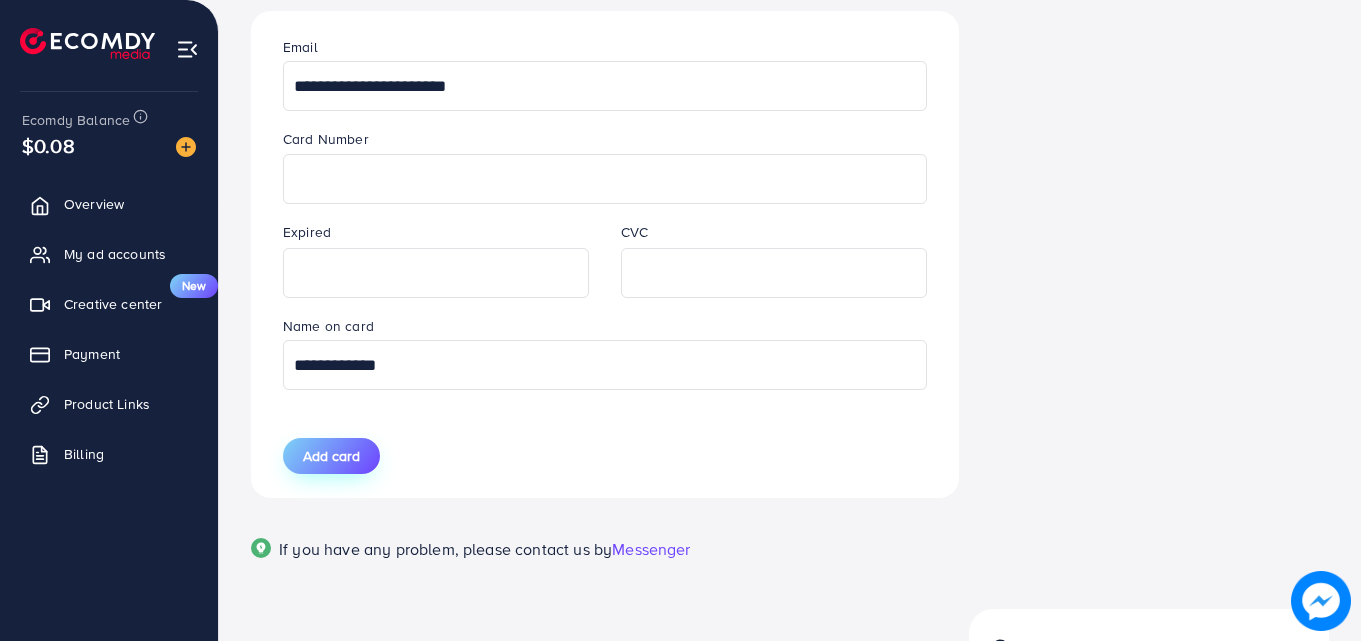 type on "**********" 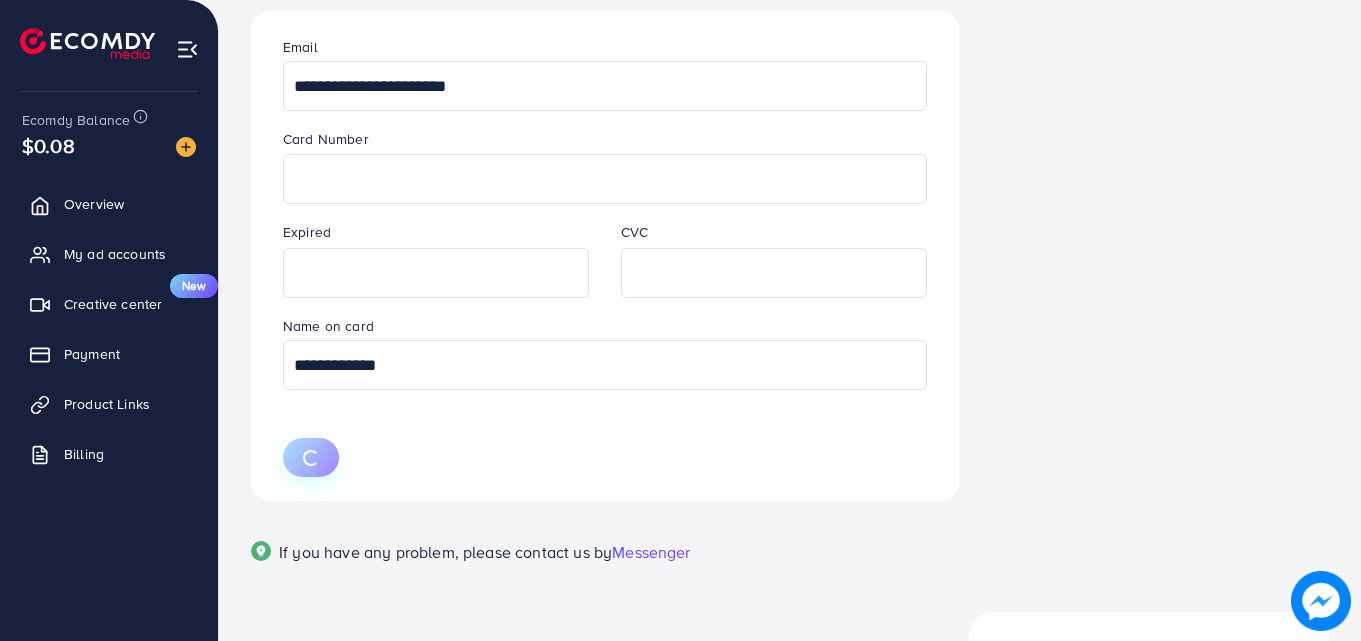 type 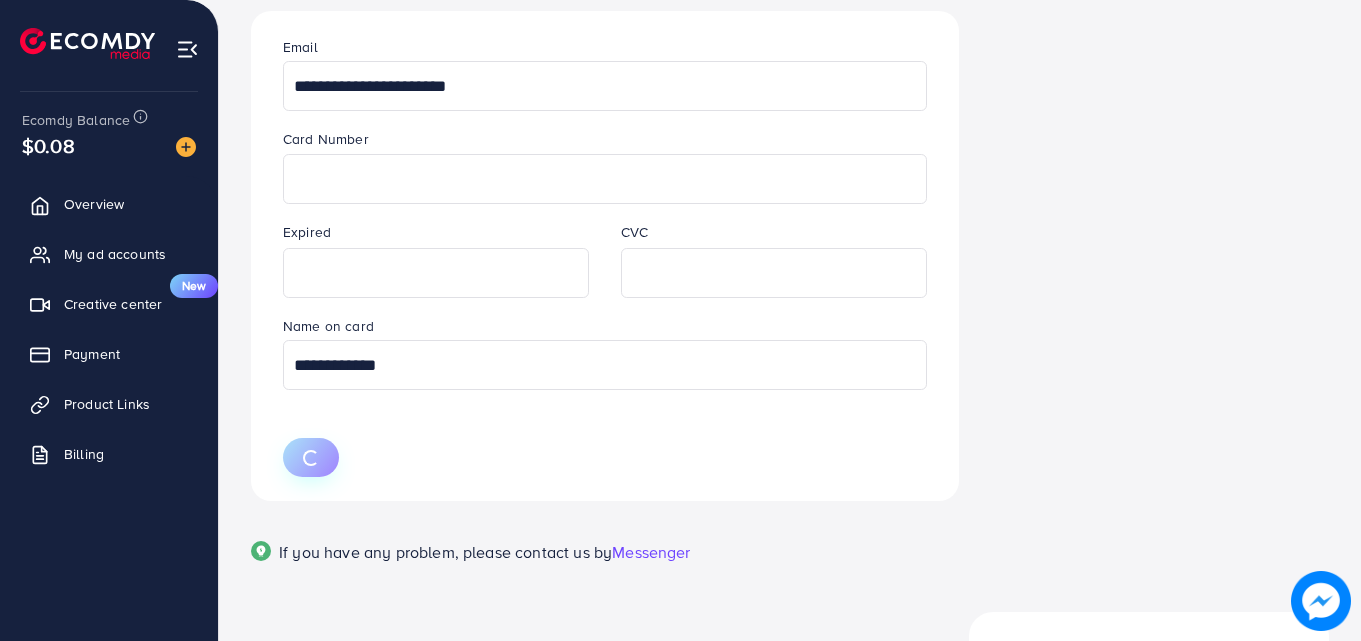 type 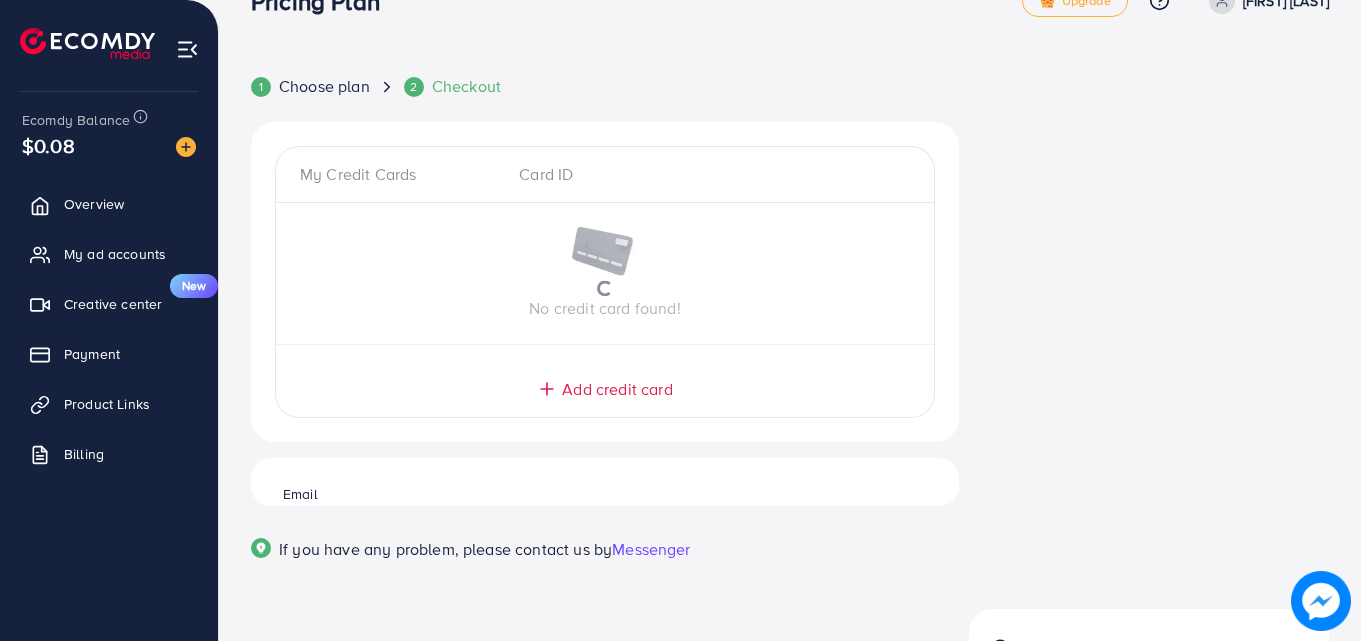 scroll, scrollTop: 16, scrollLeft: 0, axis: vertical 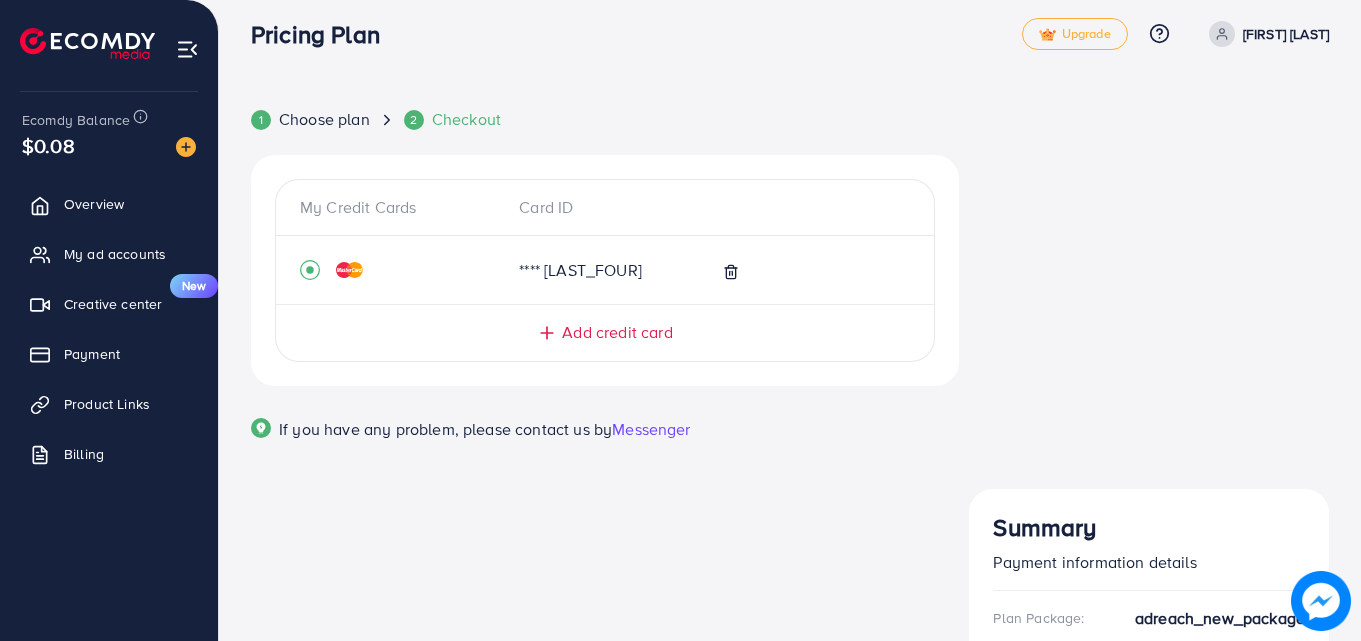 click on "Payment information details" at bounding box center [1149, 562] 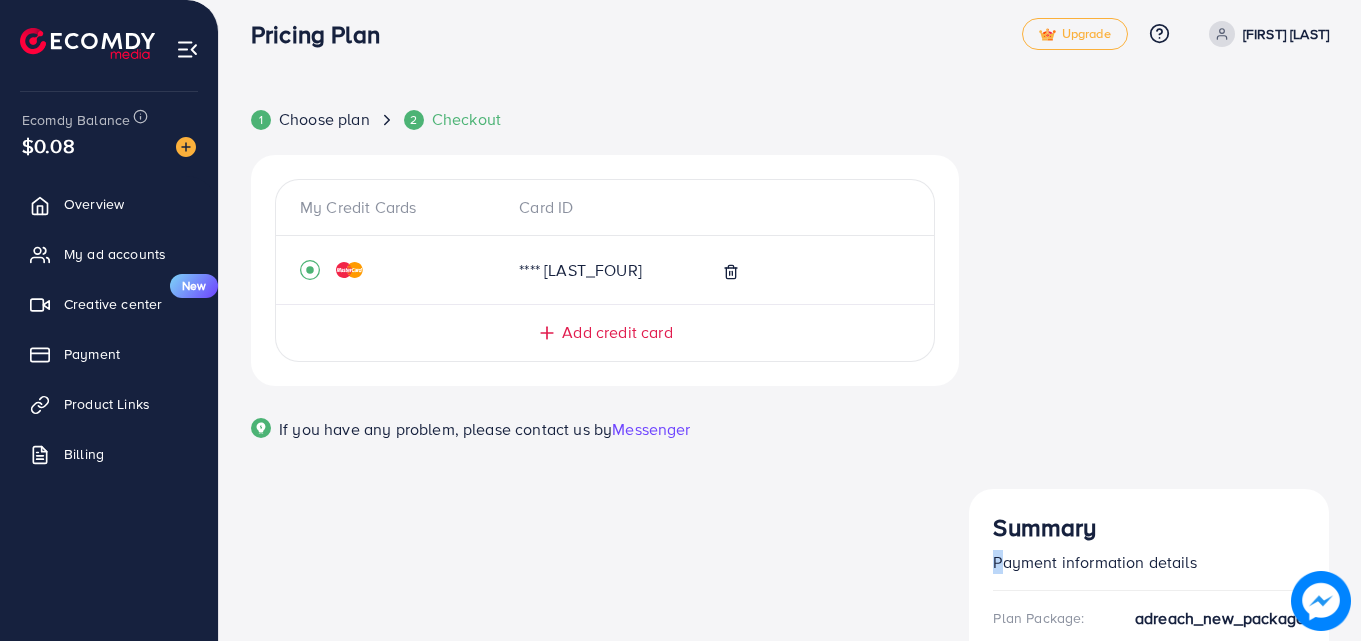 click on "Payment information details" at bounding box center (1149, 562) 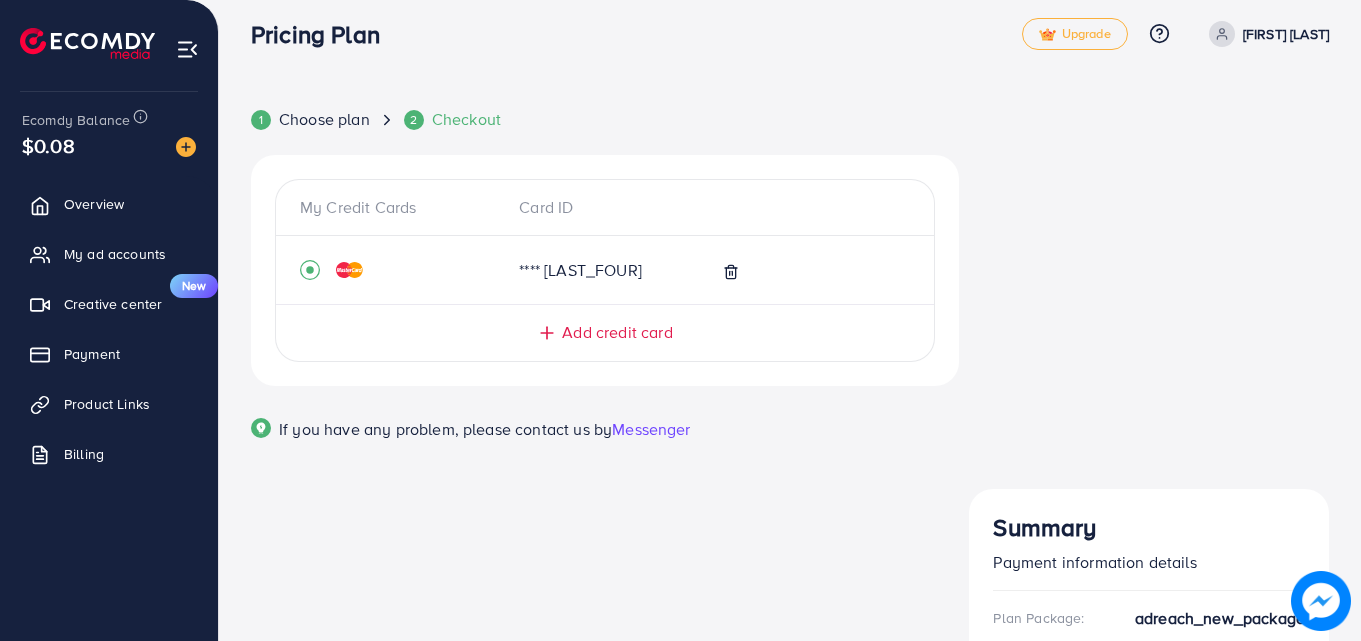 click on "Payment information details" at bounding box center [1149, 562] 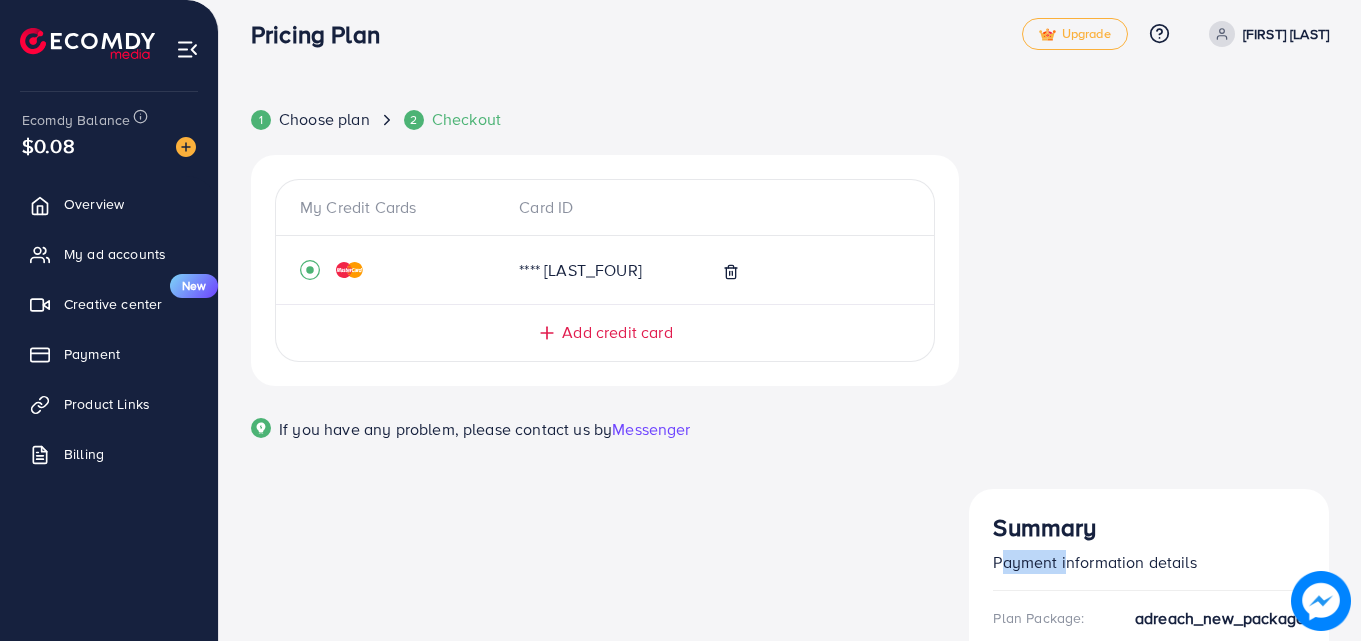 click on "Payment information details" at bounding box center [1149, 562] 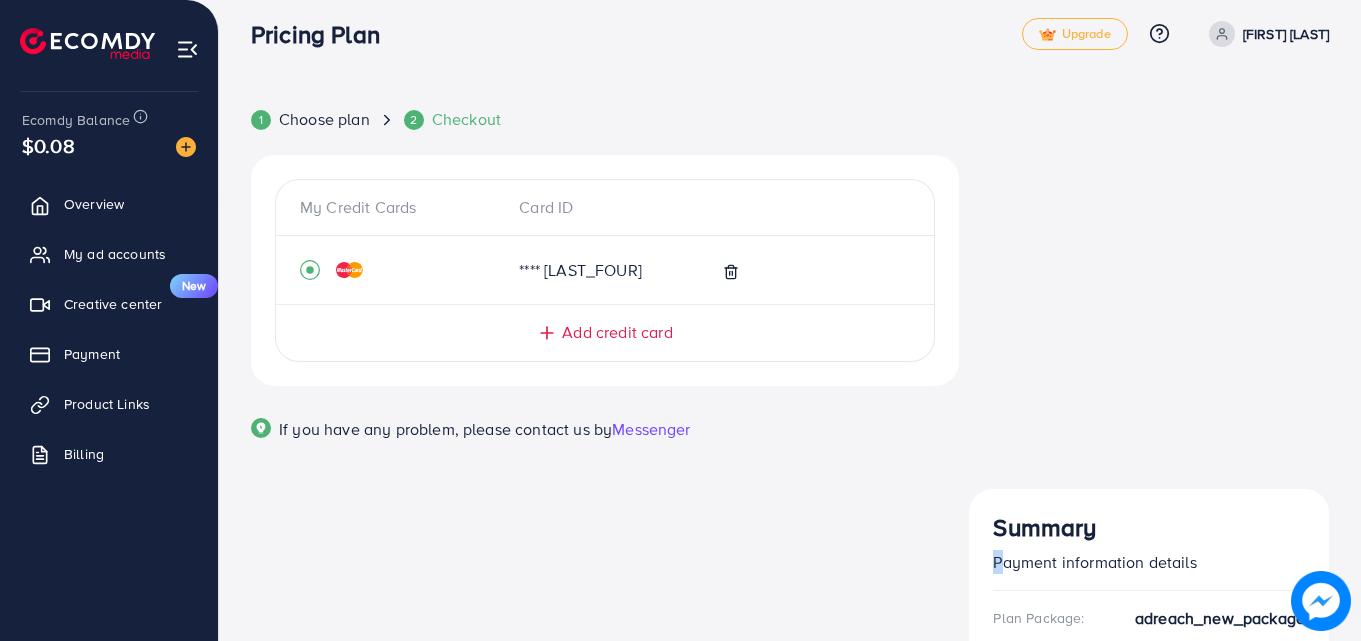 click on "Payment information details" at bounding box center [1149, 562] 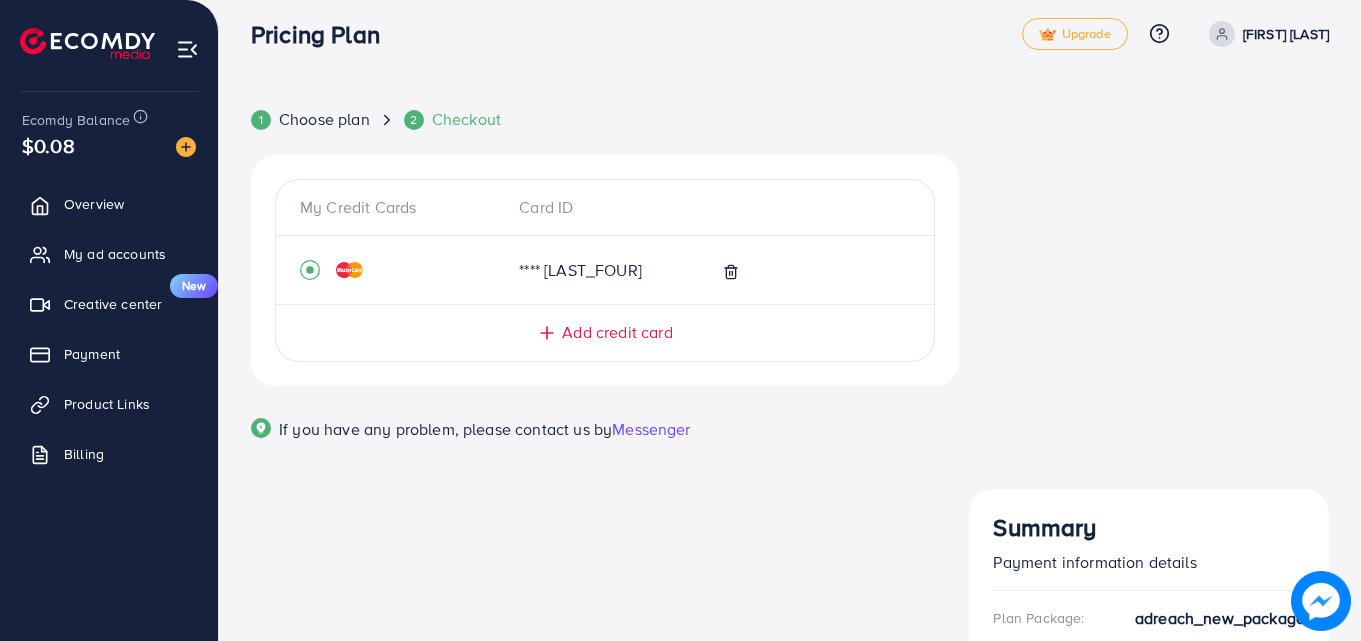 click on "Summary" at bounding box center (1149, 527) 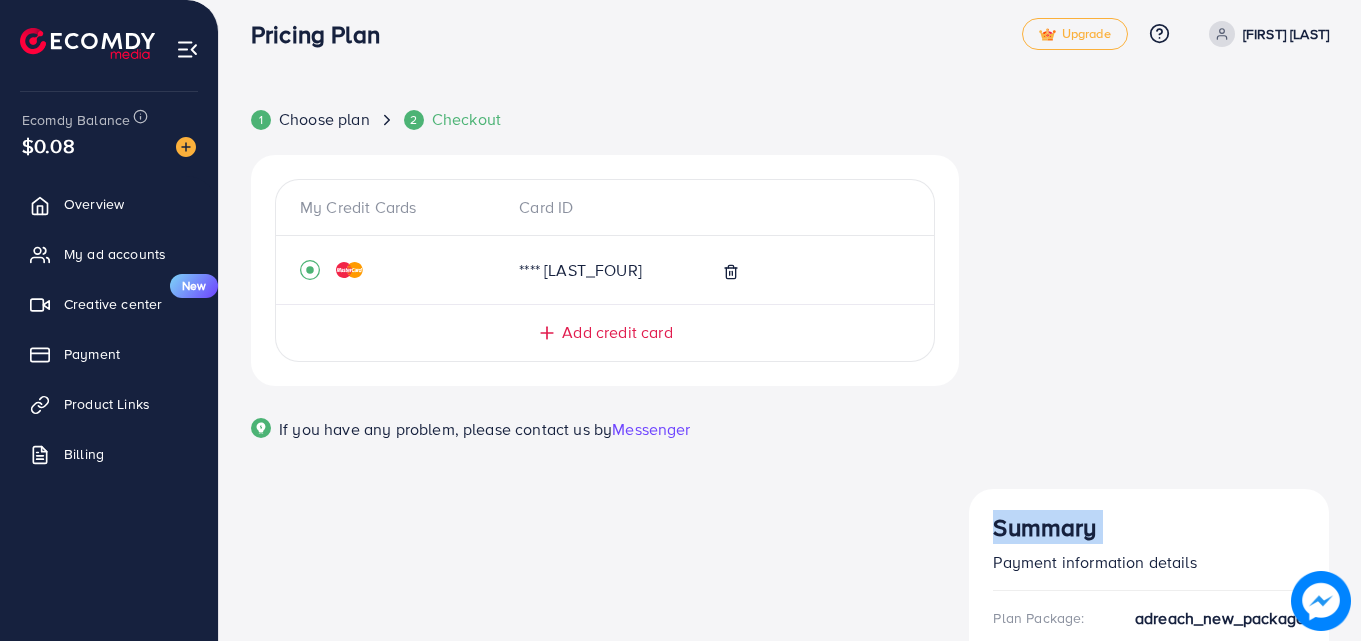 click on "Summary" at bounding box center (1149, 527) 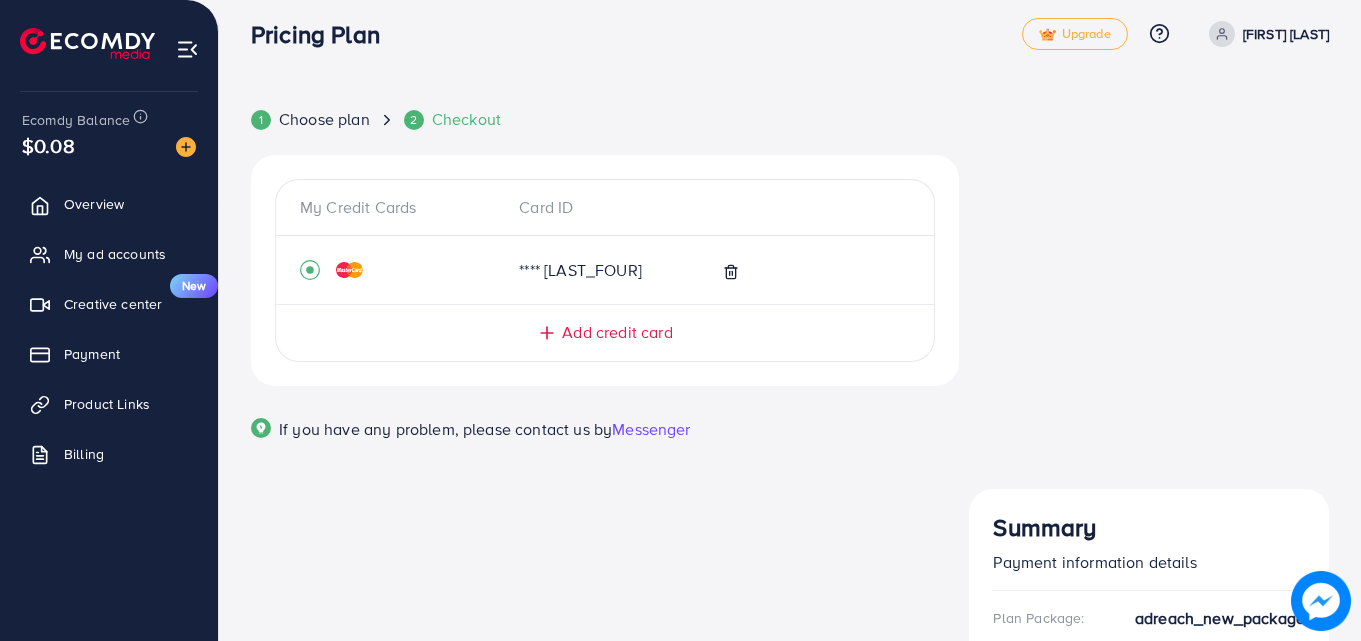 scroll, scrollTop: 0, scrollLeft: 0, axis: both 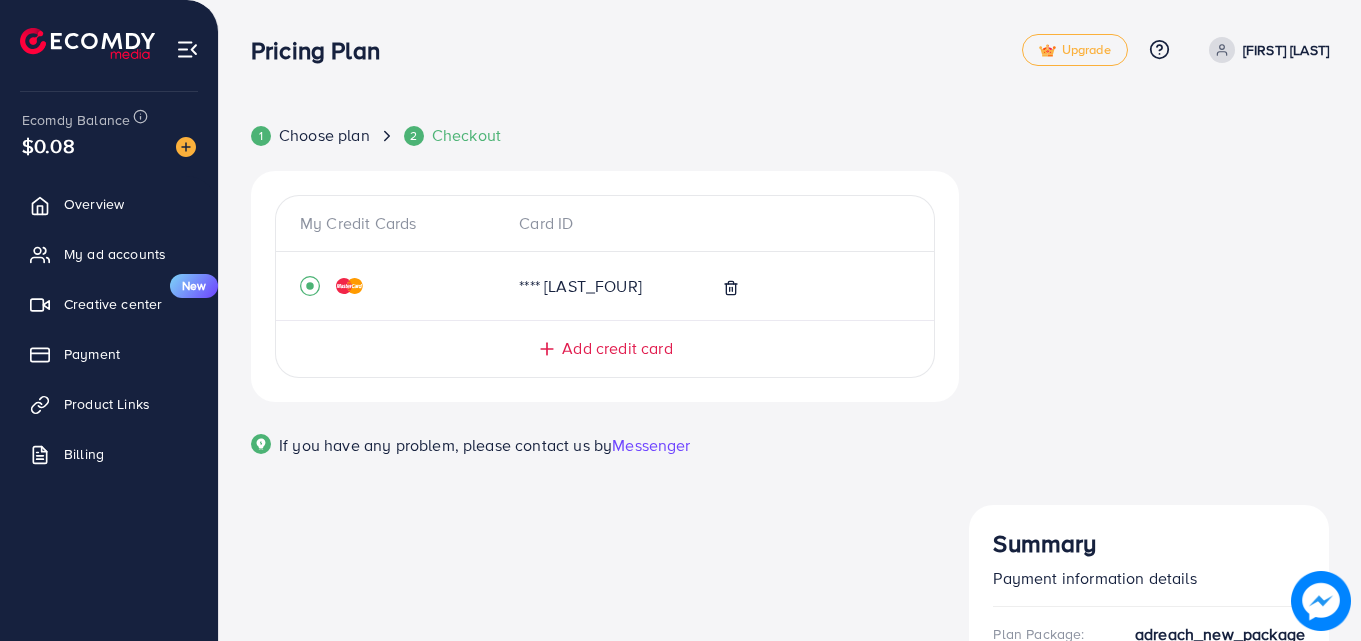 click on "Pricing Plan" at bounding box center [323, 50] 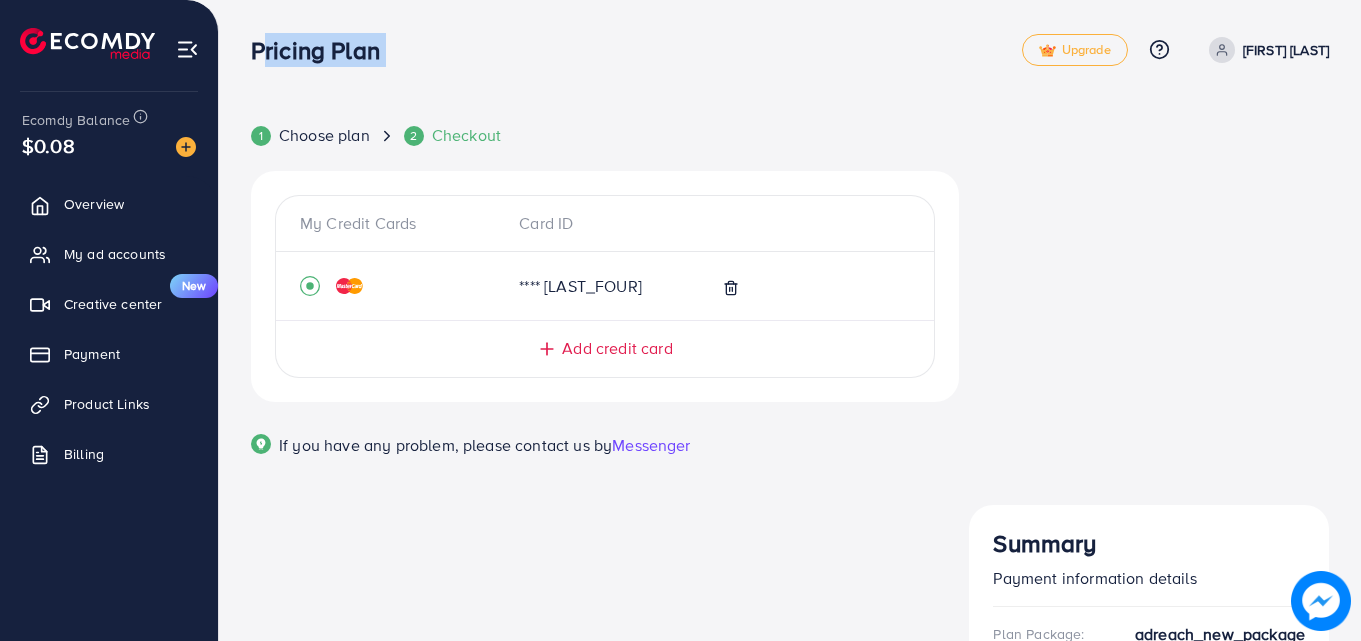 click on "Pricing Plan" at bounding box center (323, 50) 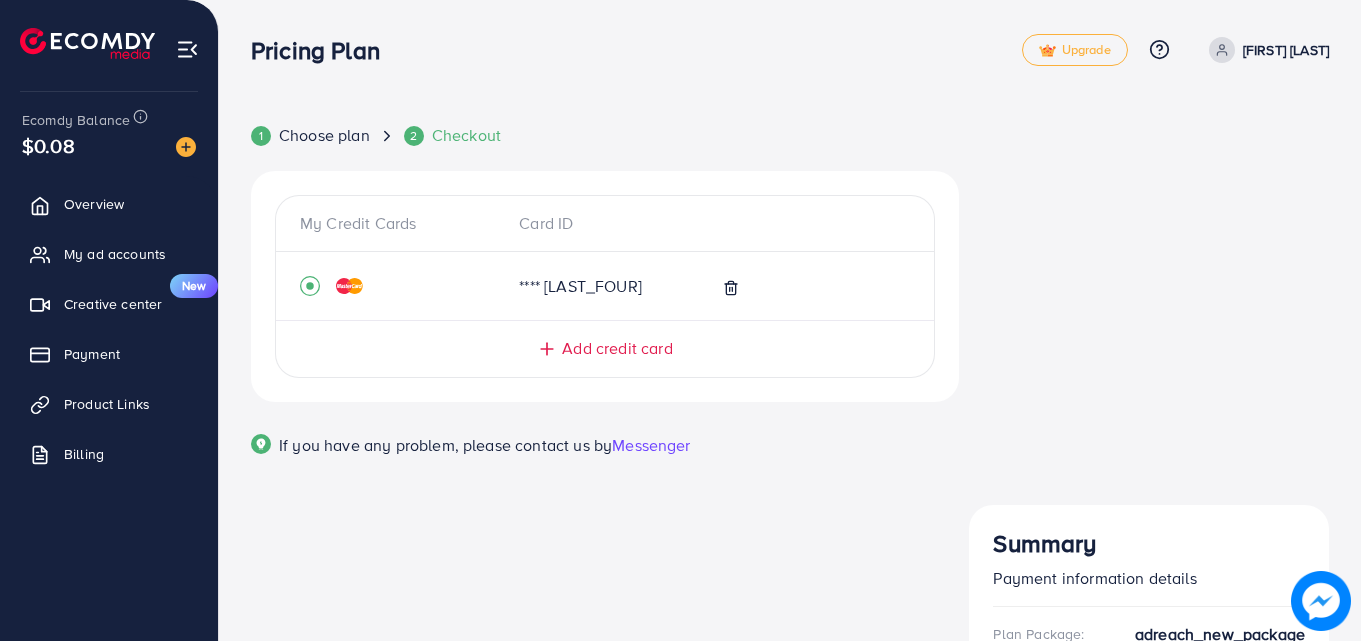 click on "Pricing Plan" at bounding box center [323, 50] 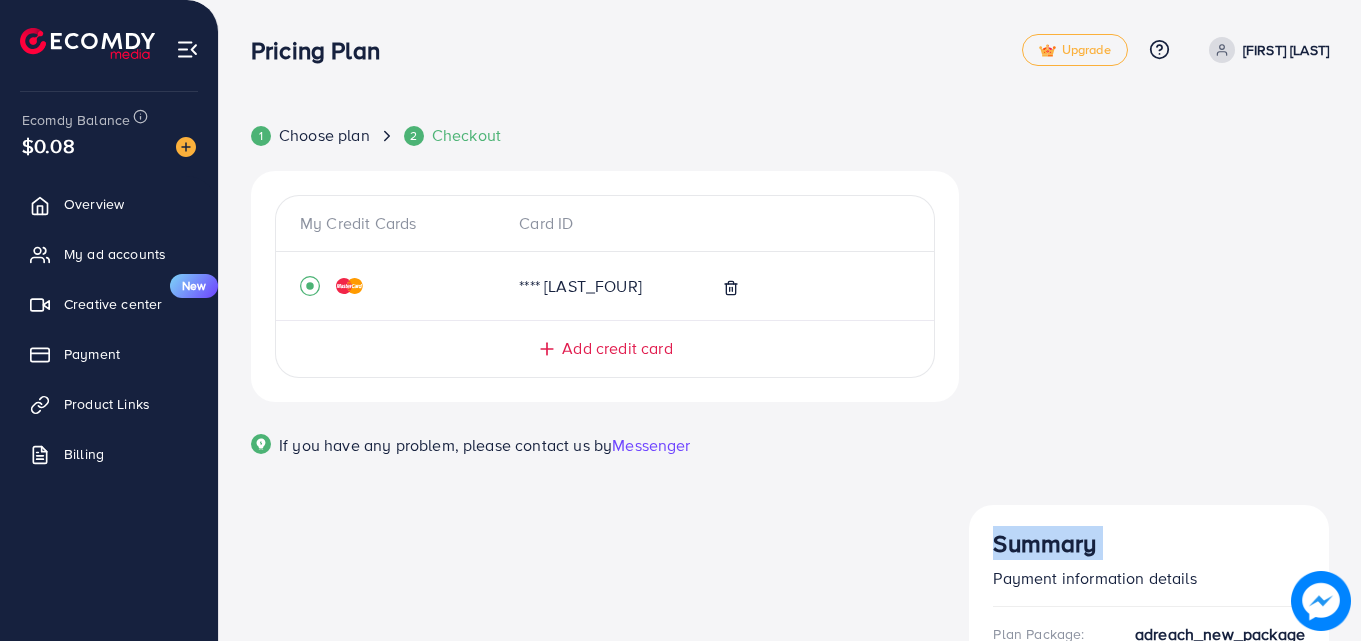 click on "Summary" at bounding box center (1149, 543) 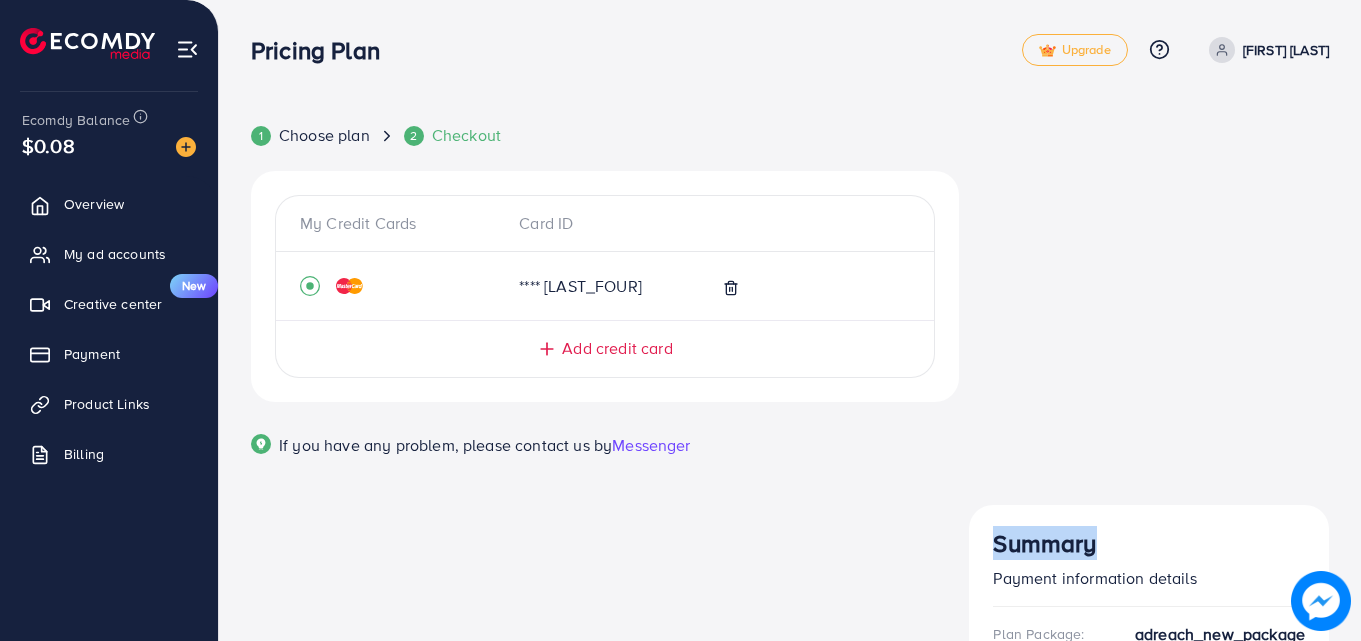 click on "Summary" at bounding box center [1149, 543] 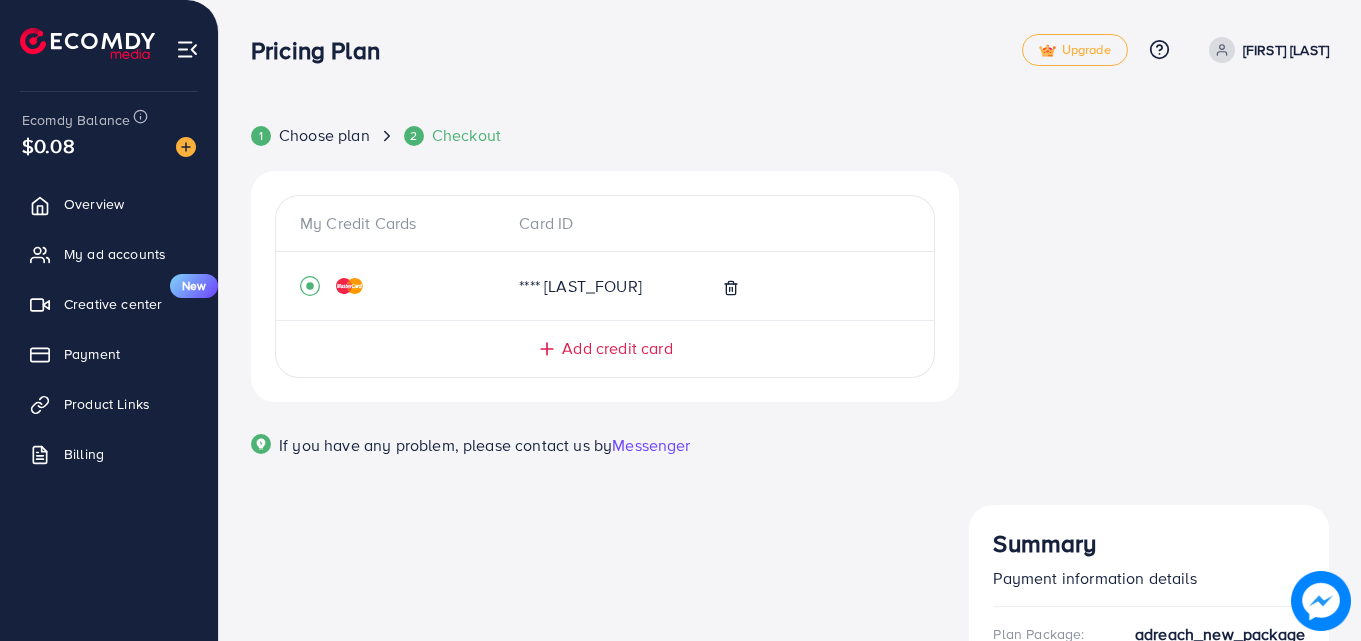 click on "Summary" at bounding box center (1149, 543) 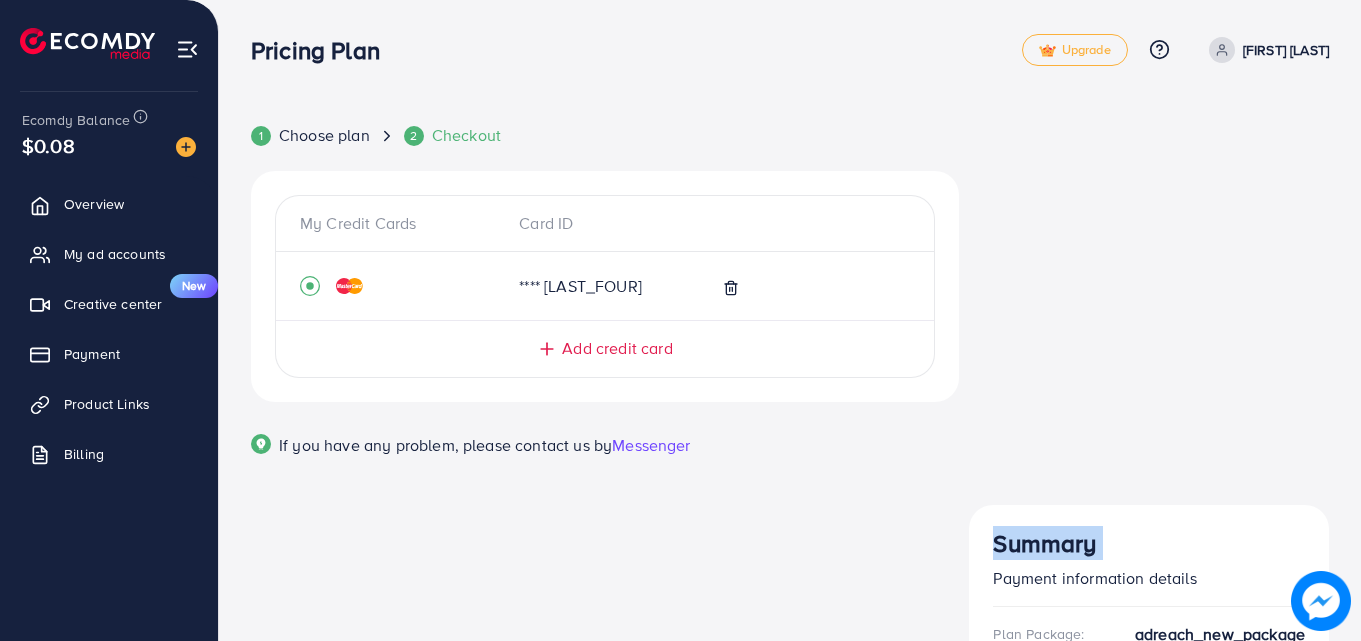 click on "Summary" at bounding box center (1149, 543) 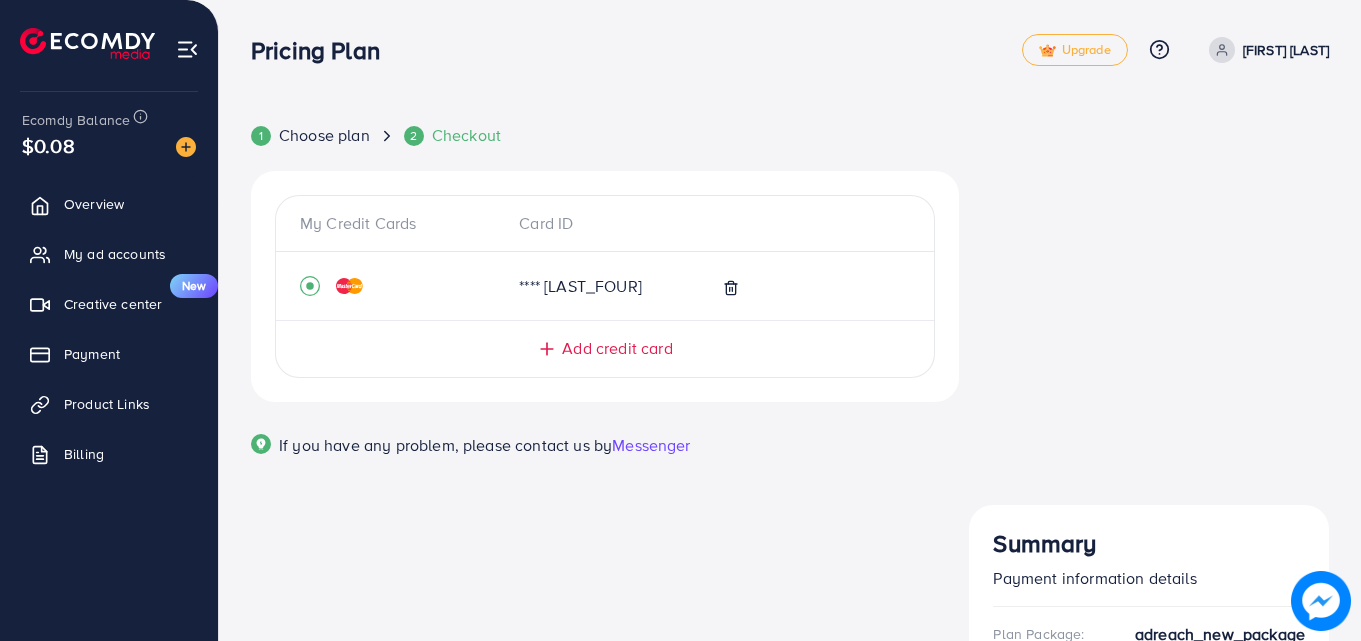 click on "Summary" at bounding box center (1149, 543) 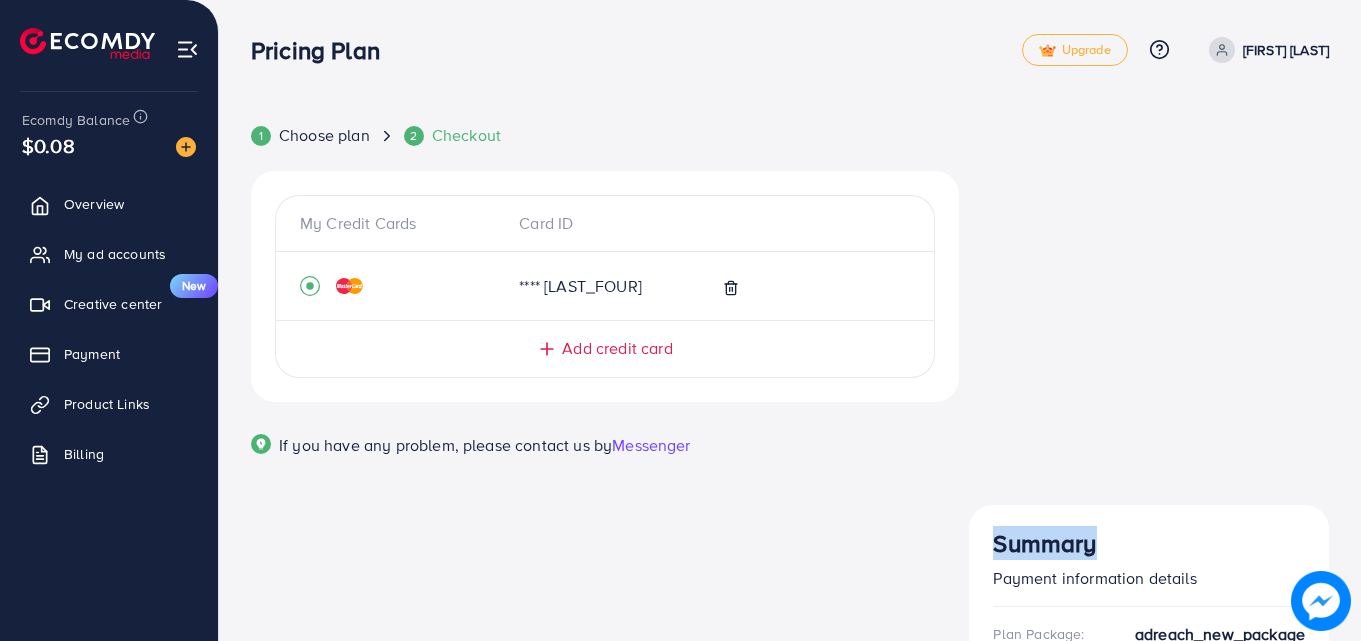 click on "Summary" at bounding box center (1149, 543) 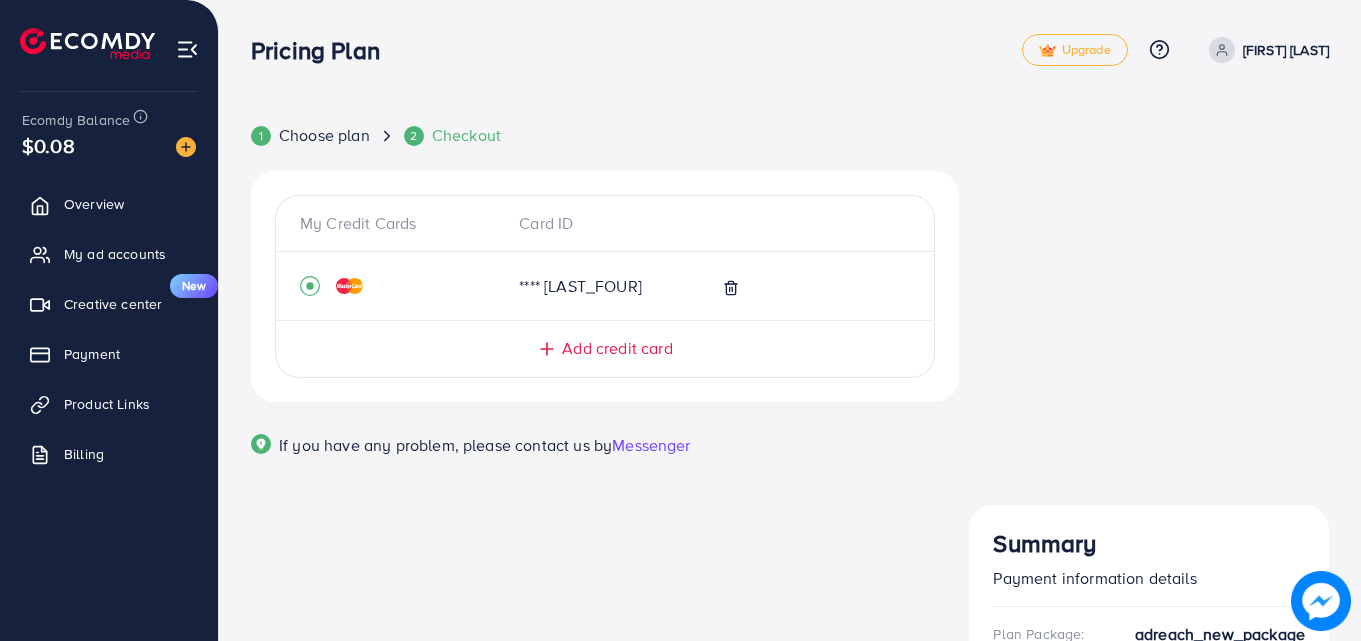 click on "Start Plan" at bounding box center [1149, 828] 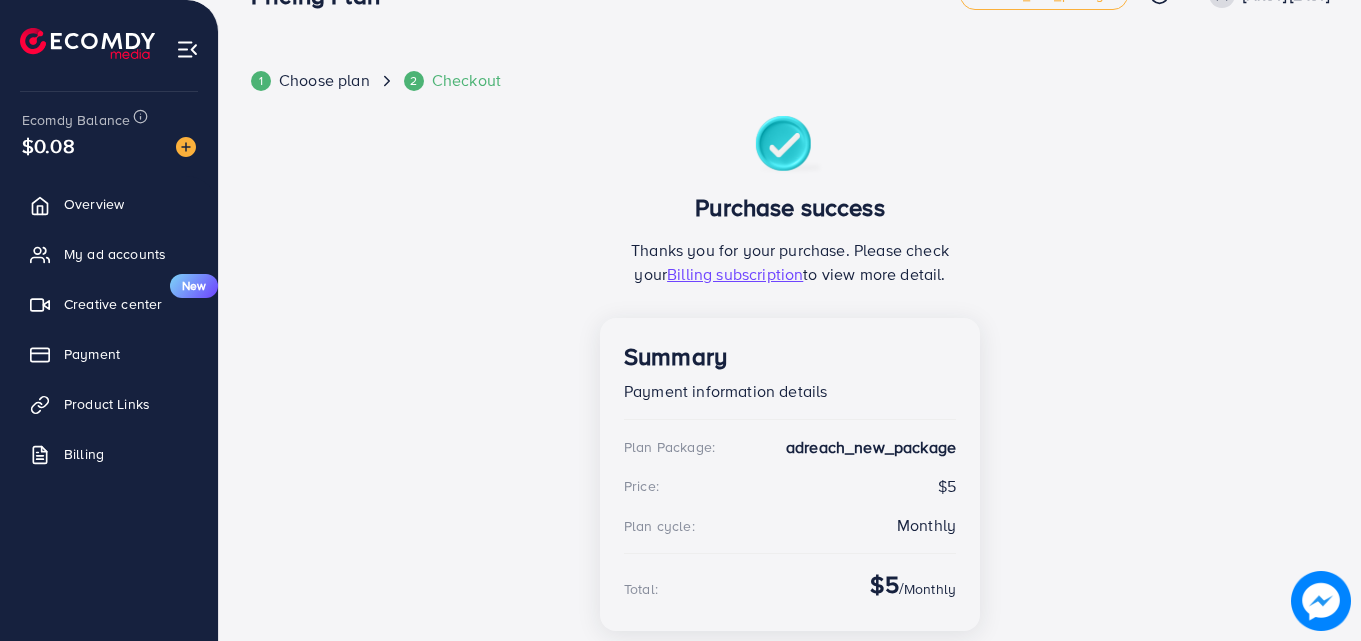 scroll, scrollTop: 115, scrollLeft: 0, axis: vertical 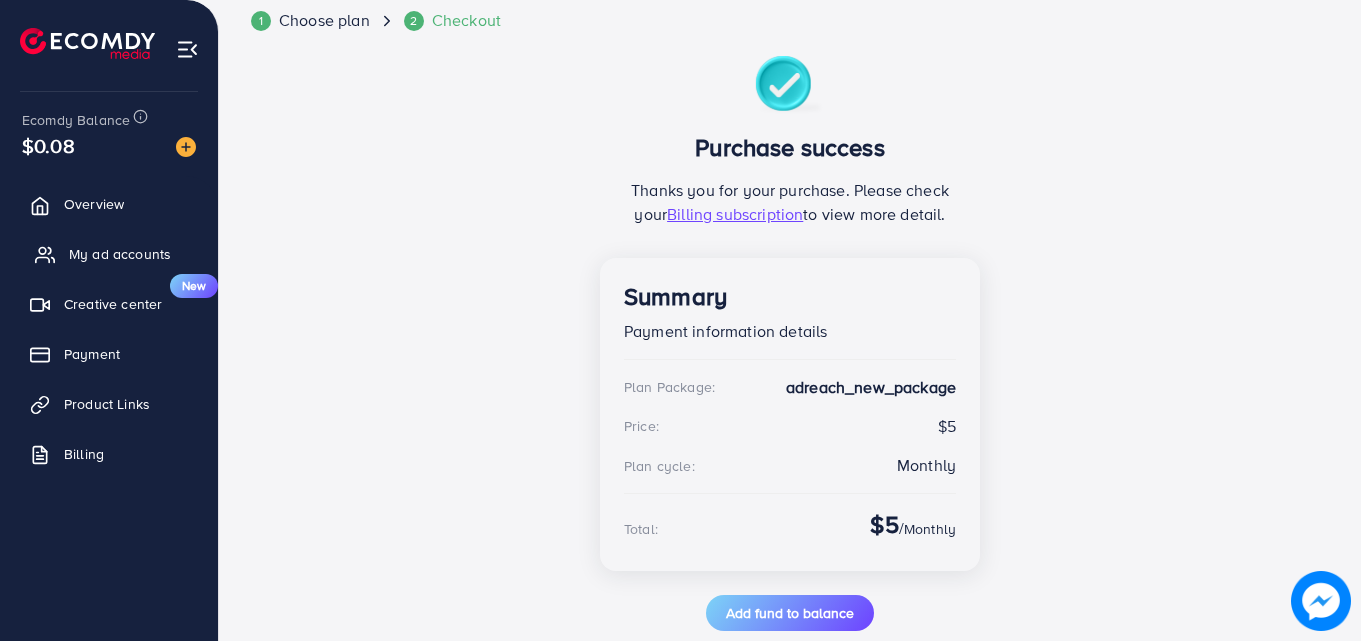 click on "My ad accounts" at bounding box center (120, 254) 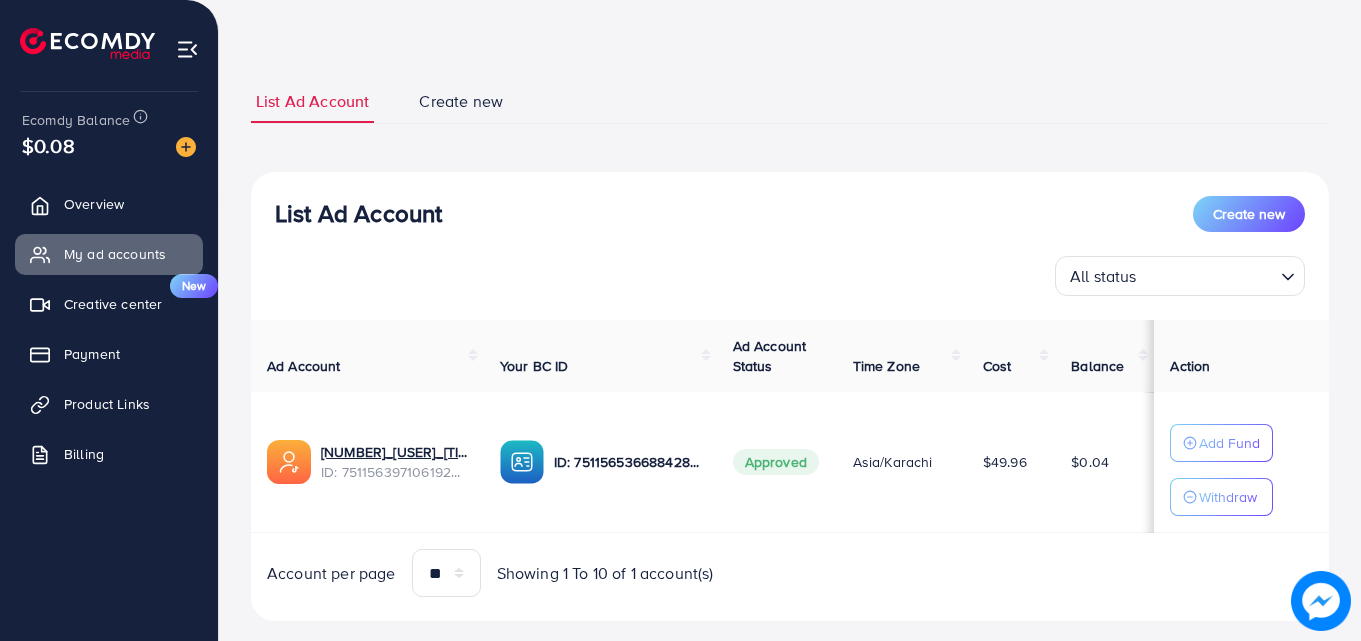scroll, scrollTop: 104, scrollLeft: 0, axis: vertical 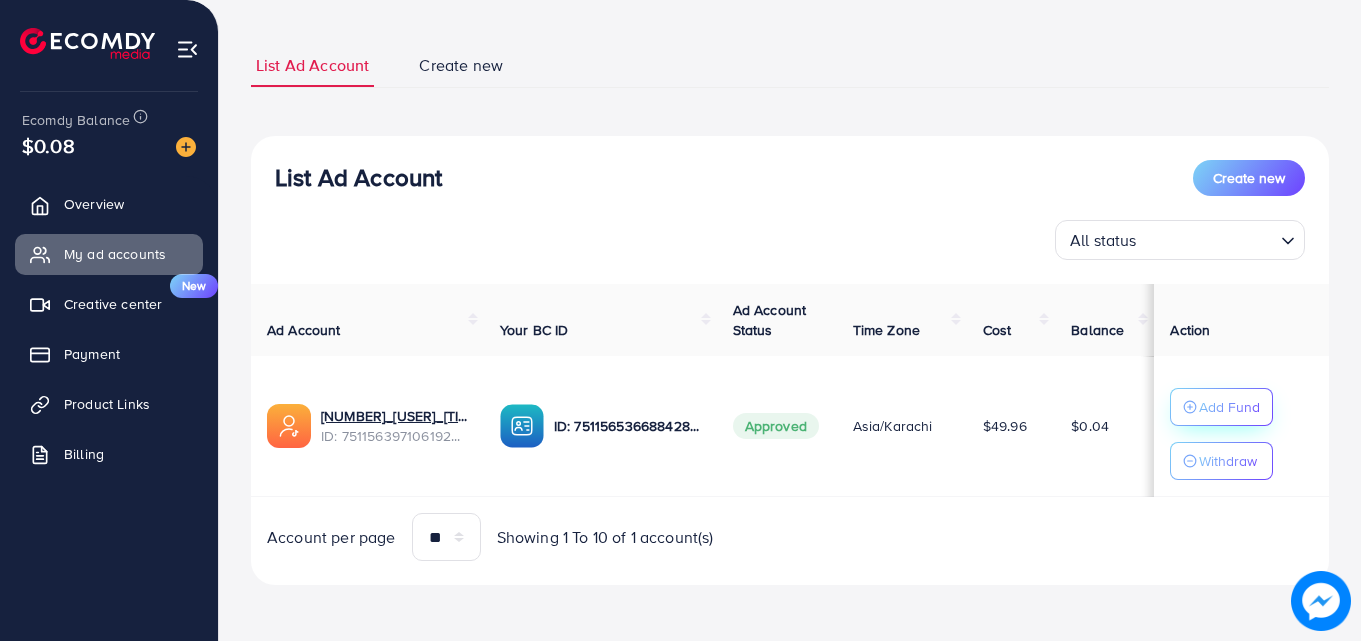 click on "Add Fund" at bounding box center (1221, 407) 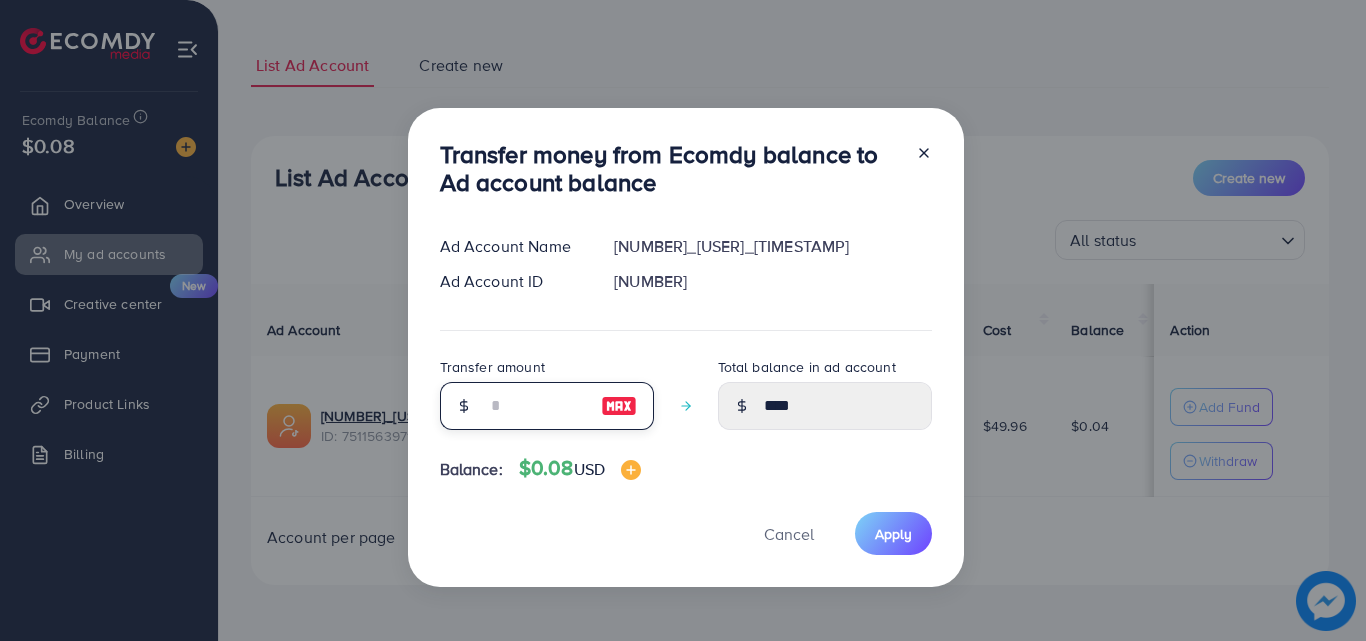 click at bounding box center [536, 406] 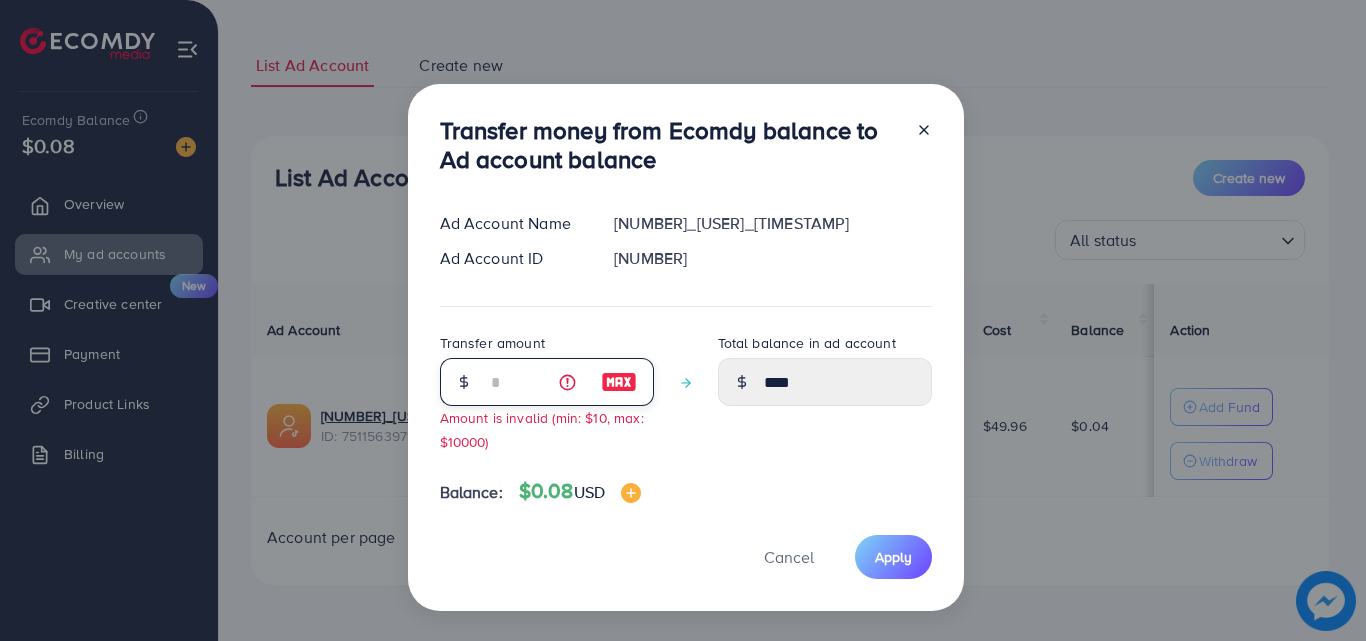 type on "*" 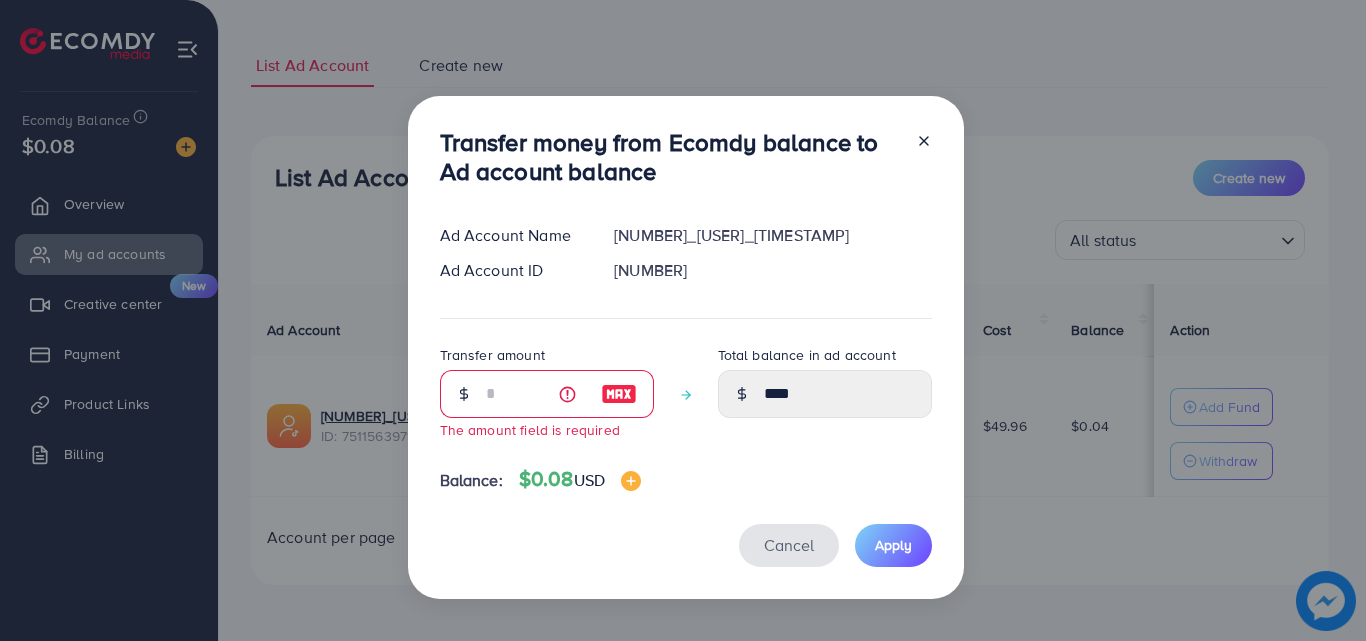 click on "Cancel" at bounding box center (789, 545) 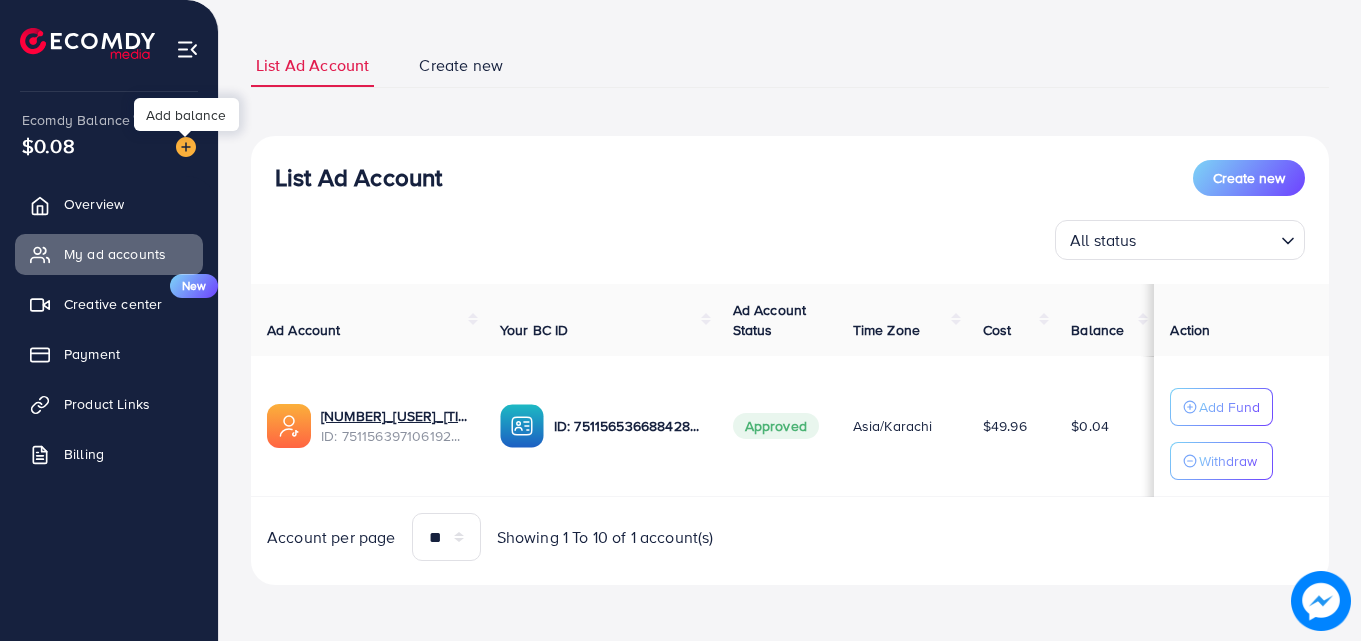 click at bounding box center [186, 147] 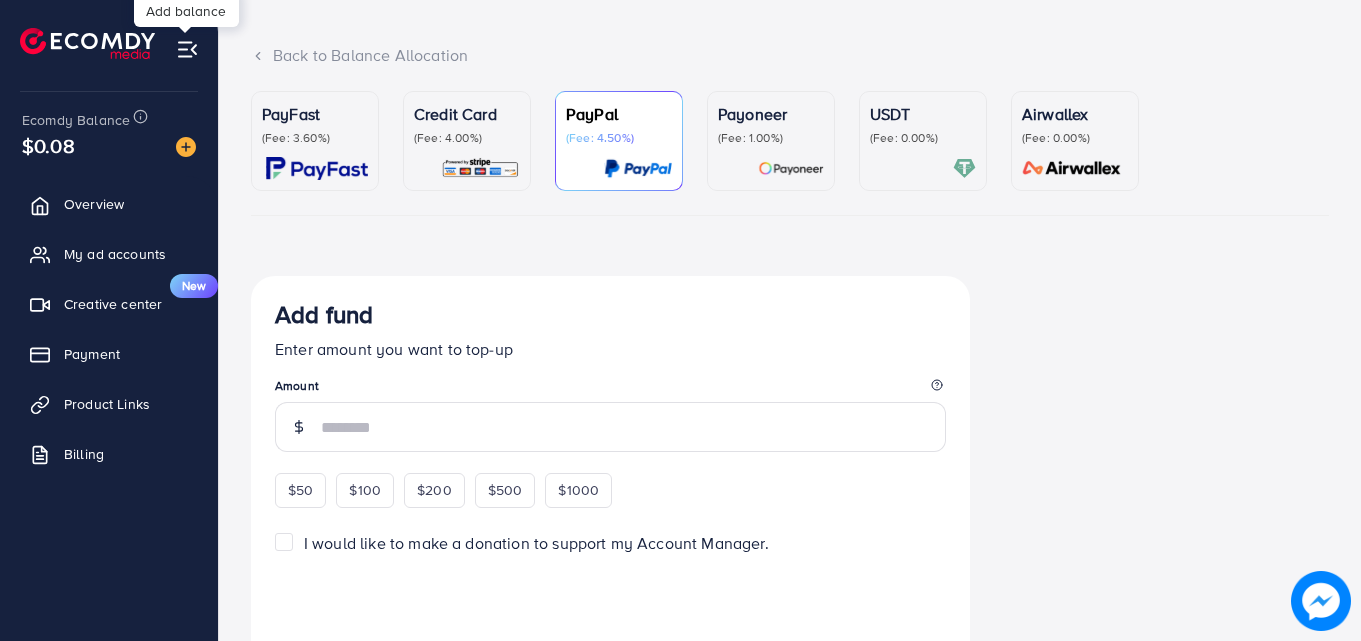 scroll, scrollTop: 0, scrollLeft: 0, axis: both 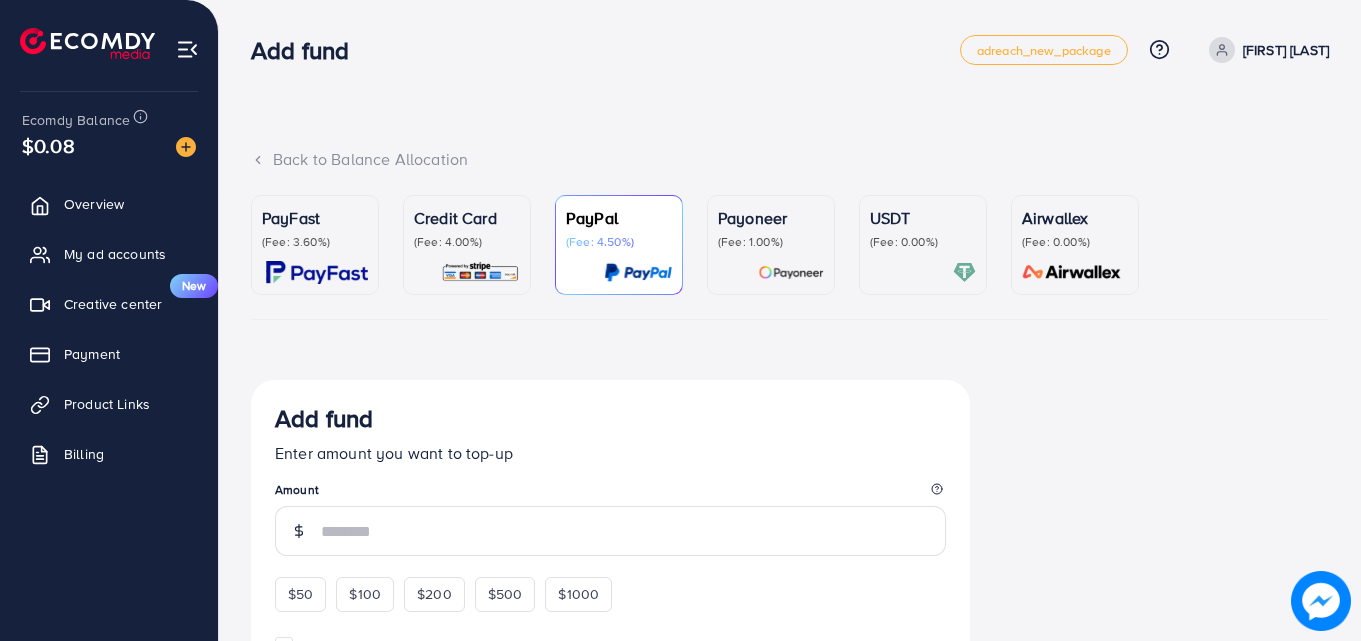 click on "USDT   (Fee: 0.00%)" at bounding box center [923, 245] 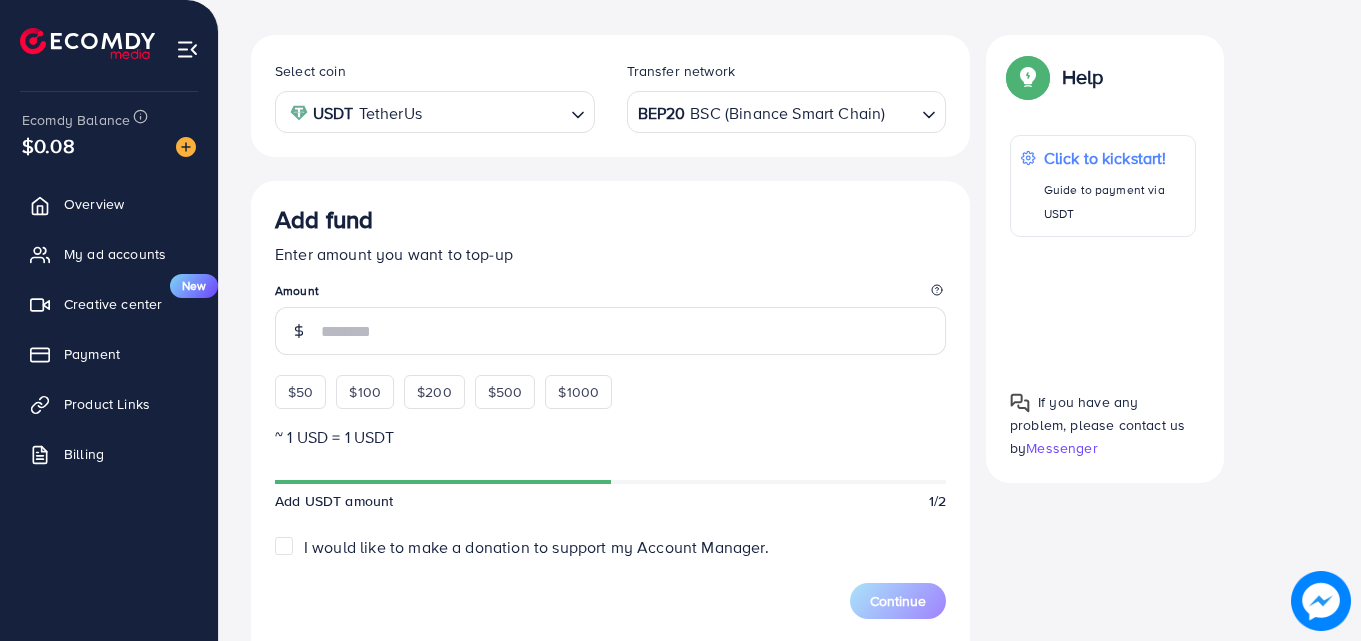 scroll, scrollTop: 393, scrollLeft: 0, axis: vertical 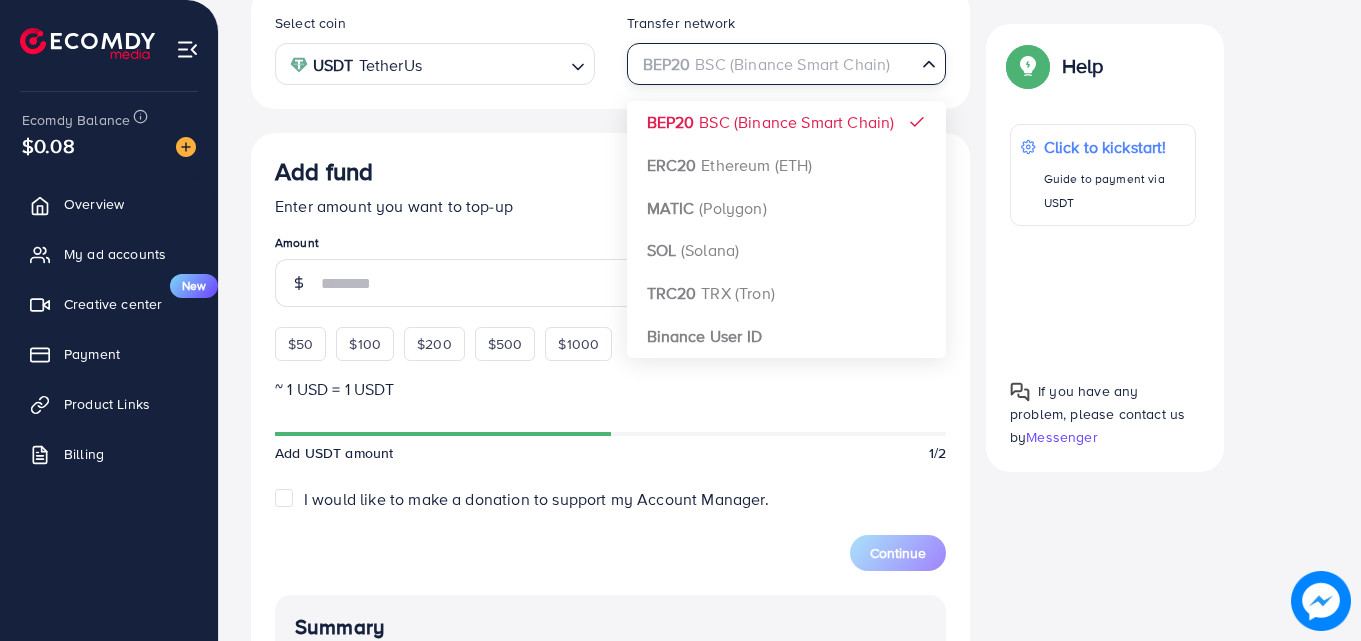 click on "BEP20 BSC (Binance Smart Chain)" at bounding box center [775, 62] 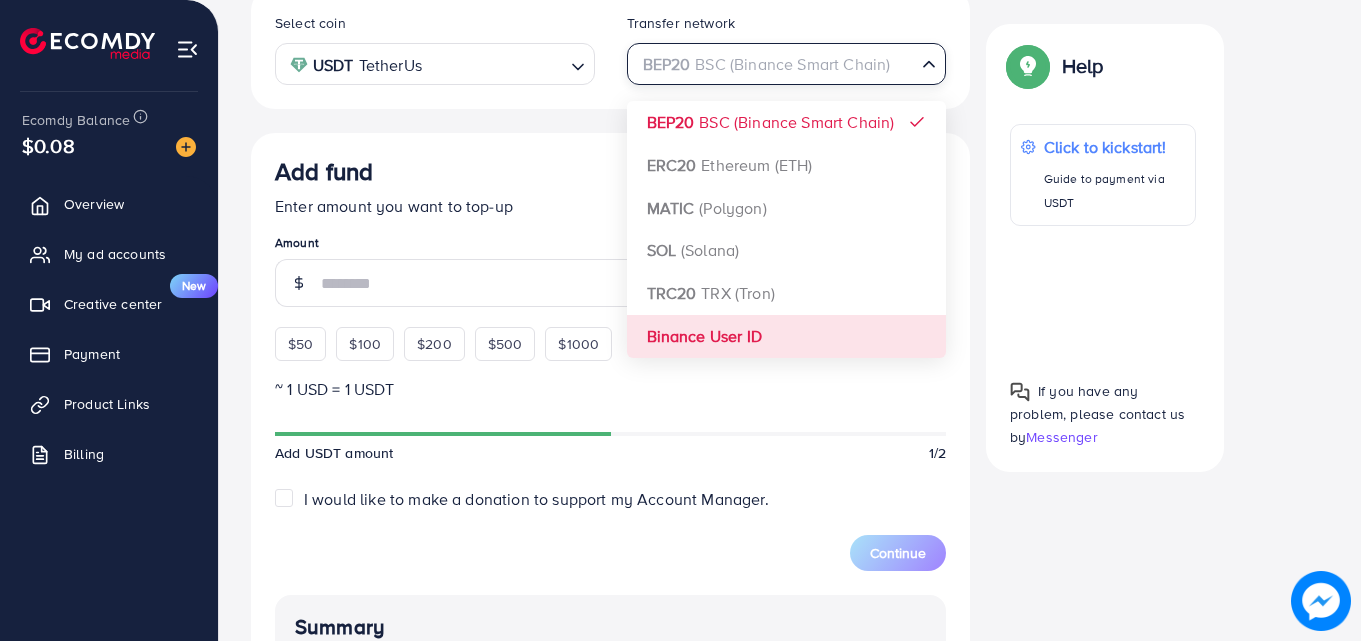 click on "Select coin   USDT TetherUs           Loading...     Transfer network   BEP20 BSC (Binance Smart Chain)           Loading...     BEP20 BSC (Binance Smart Chain) ERC20 Ethereum (ETH) MATIC (Polygon) SOL (Solana) TRC20 TRX (Tron) Binance User ID        Add fund  Enter amount you want to top-up Amount $50 $100 $200 $500 $1000  ~ 1 USD = 1 USDT   Add USDT amount  1/2 I would like to make a donation to support my Account Manager. 5% 10% 15% 20%  Continue   Summary   Amount   --   Payment Method   --   Coin type   --   Service charge   (6.00%)   --   Transfer network   --   Total Amount   --" at bounding box center (610, 502) 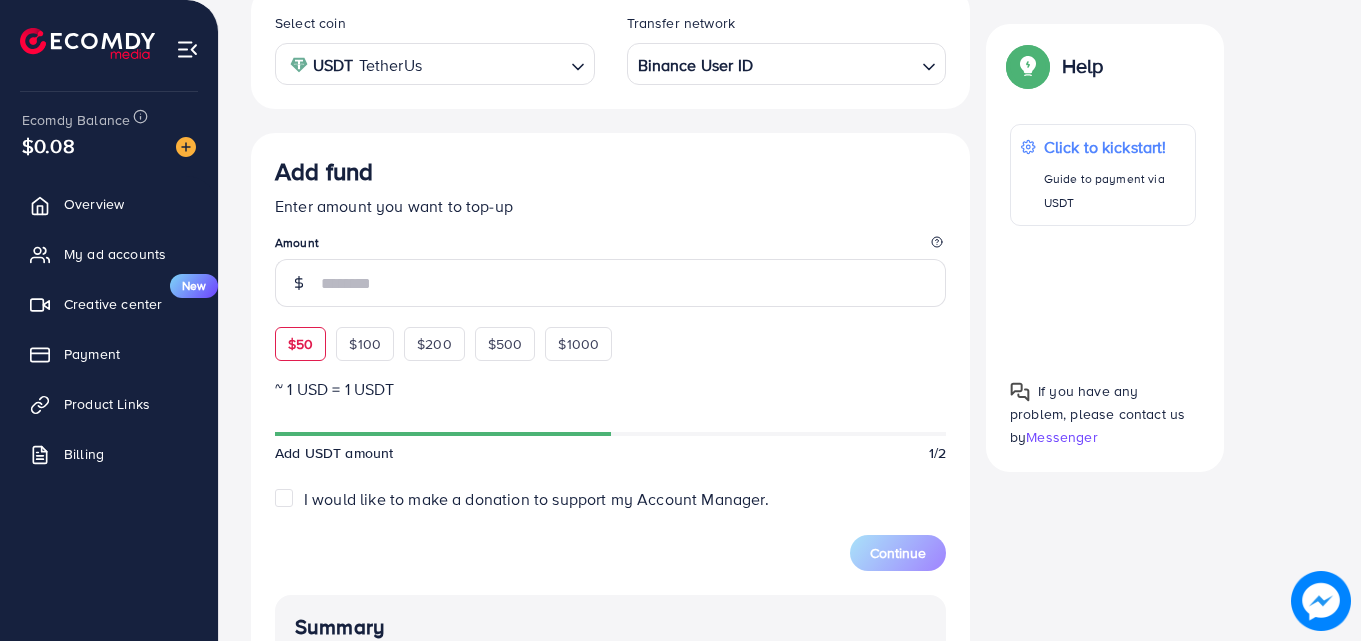 click on "$50" at bounding box center (300, 344) 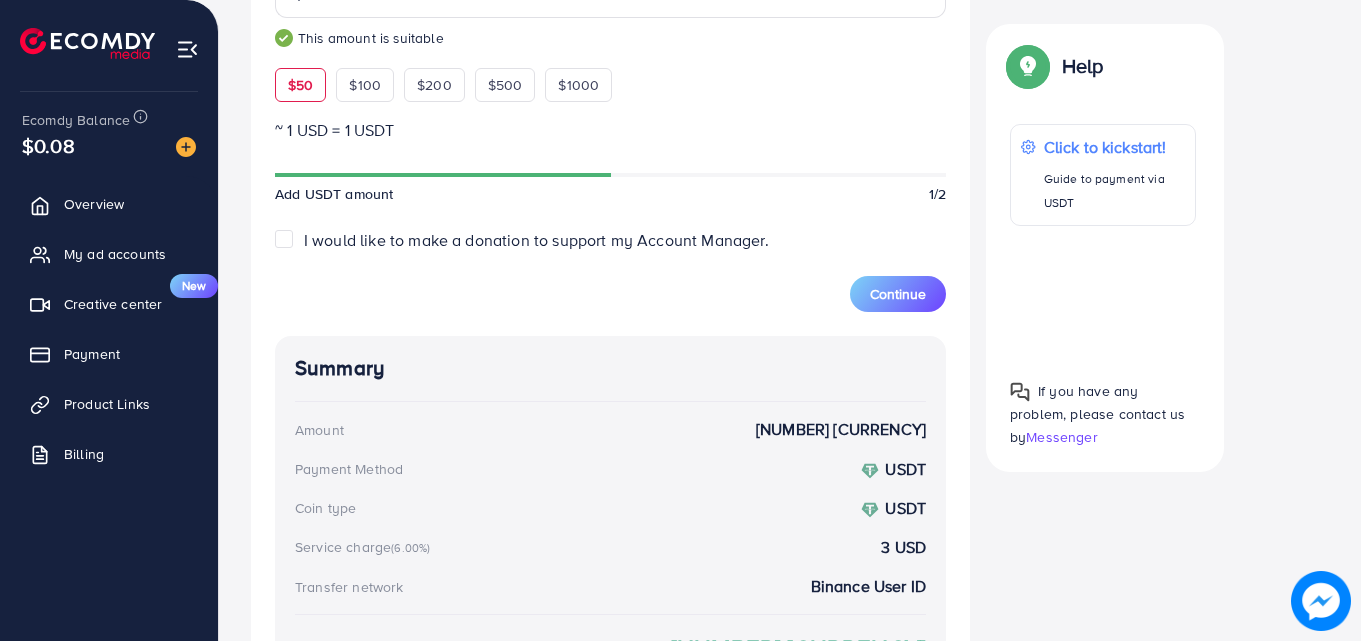 scroll, scrollTop: 753, scrollLeft: 0, axis: vertical 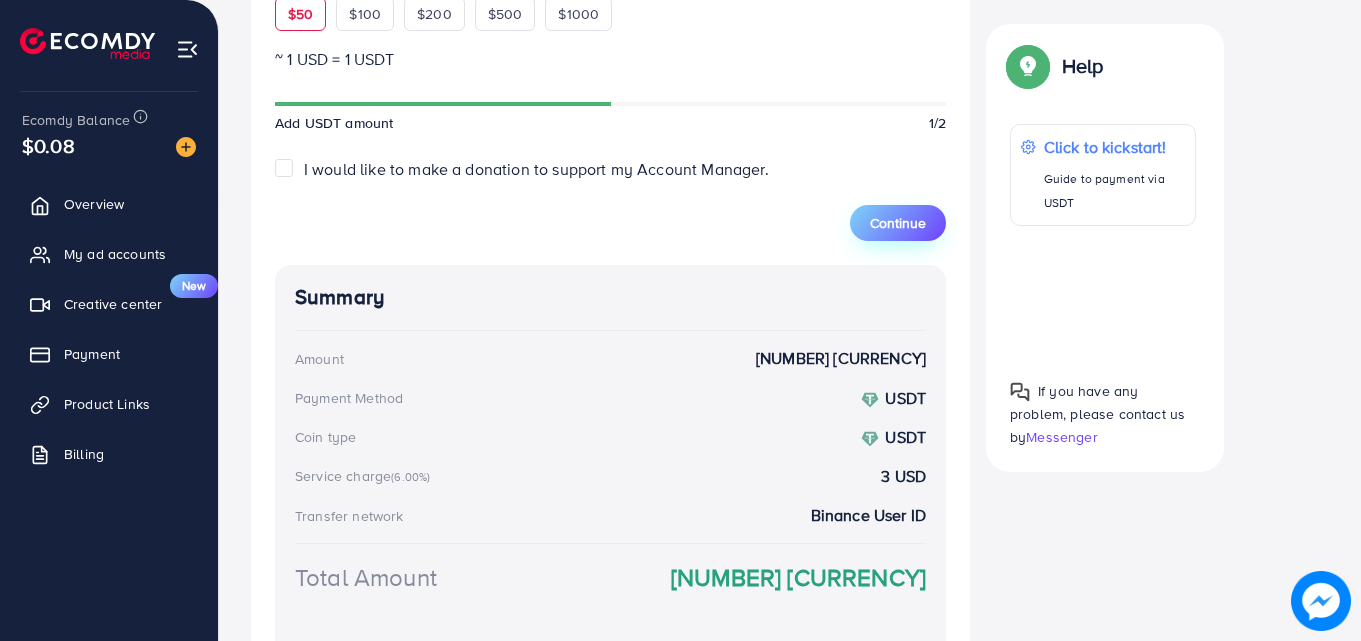 click on "Continue" at bounding box center (898, 223) 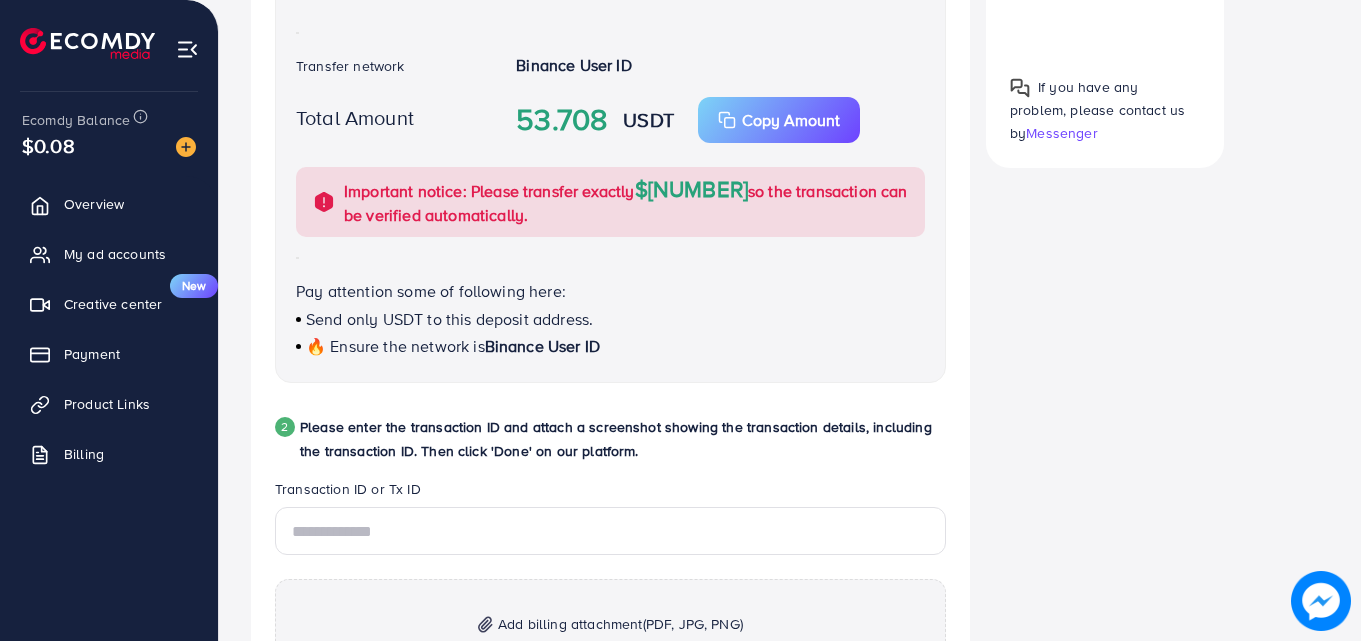 scroll, scrollTop: 656, scrollLeft: 0, axis: vertical 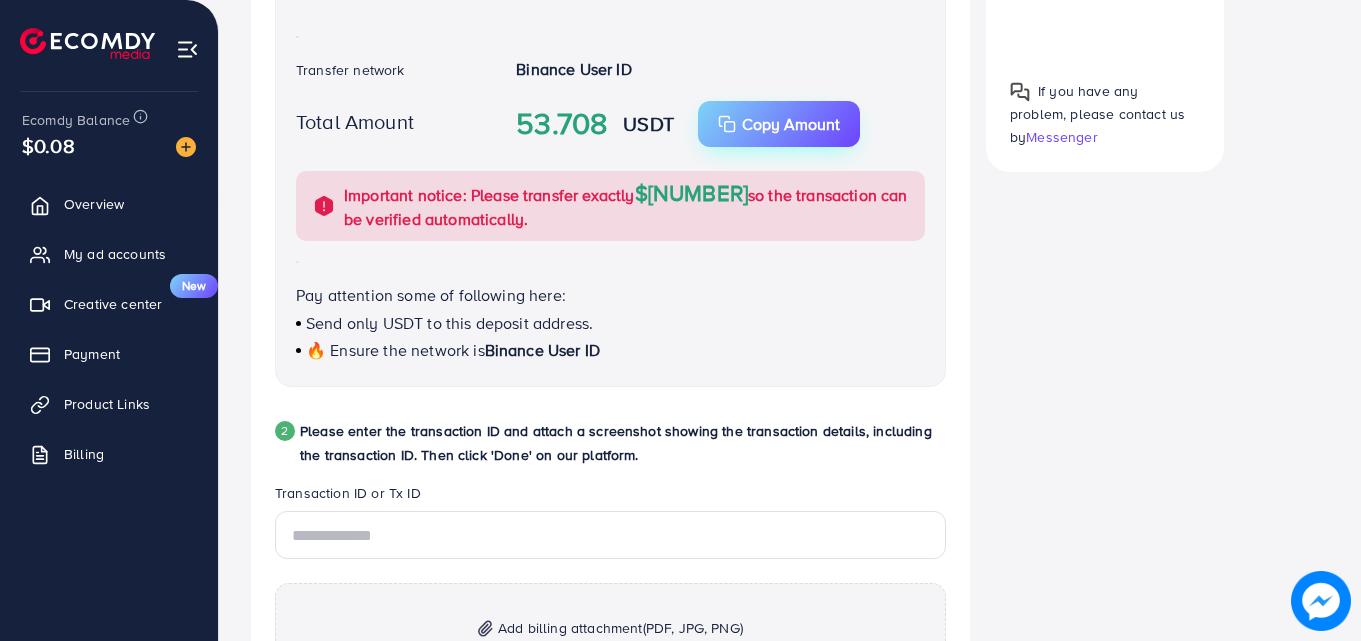 click on "Copy Amount" at bounding box center [791, 124] 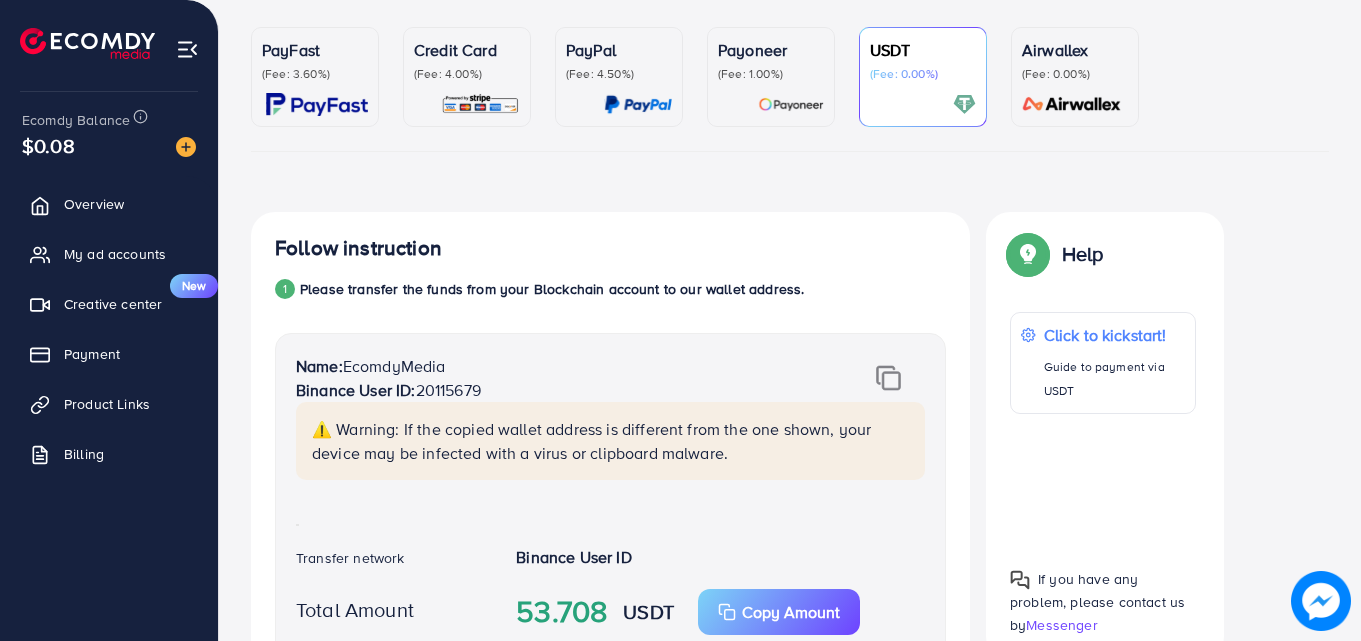 scroll, scrollTop: 229, scrollLeft: 0, axis: vertical 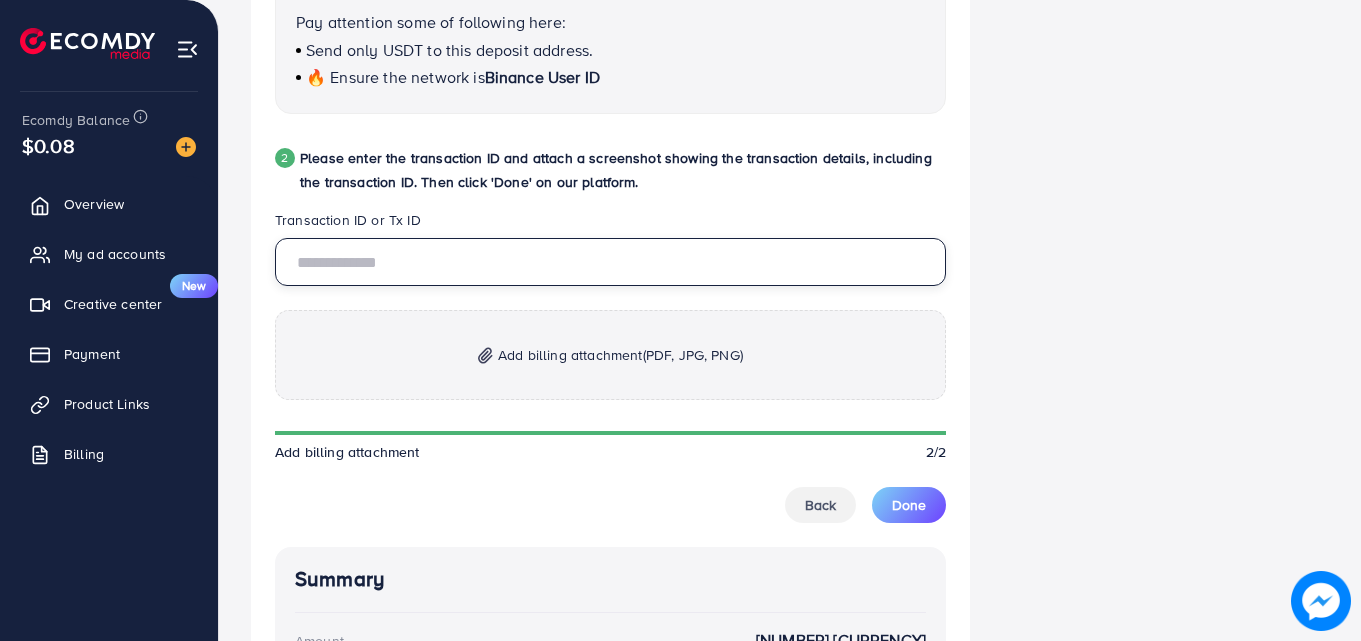 click at bounding box center (610, 262) 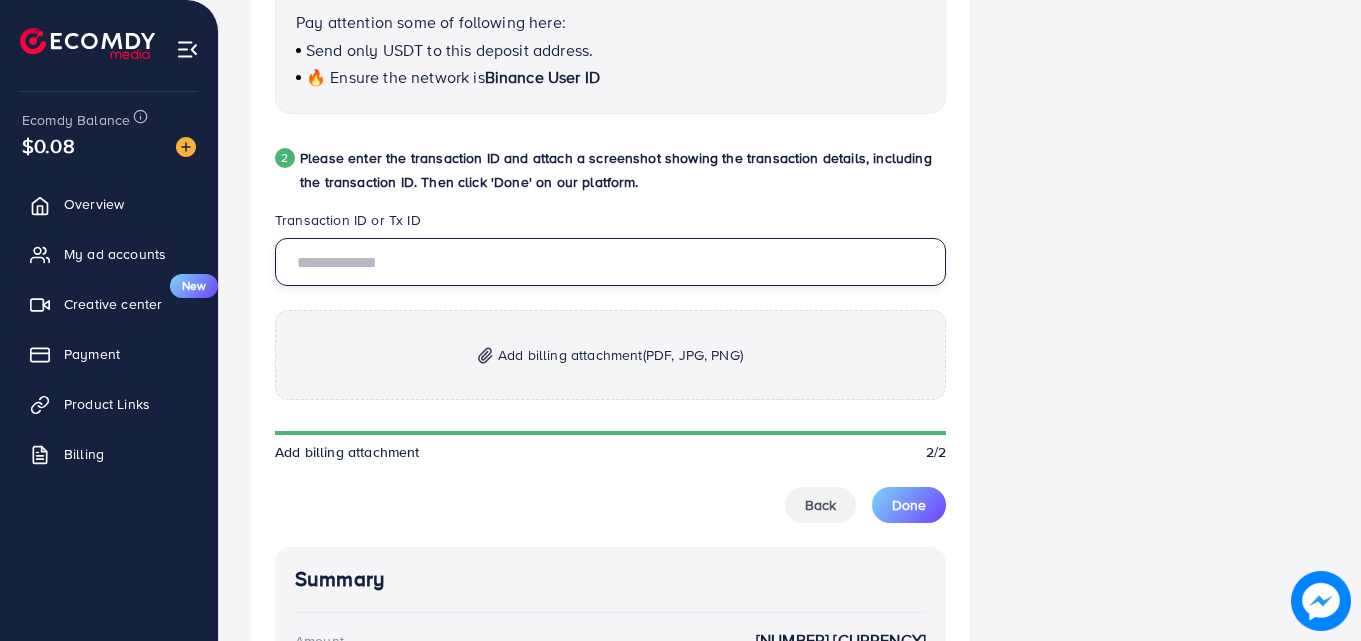 paste on "**********" 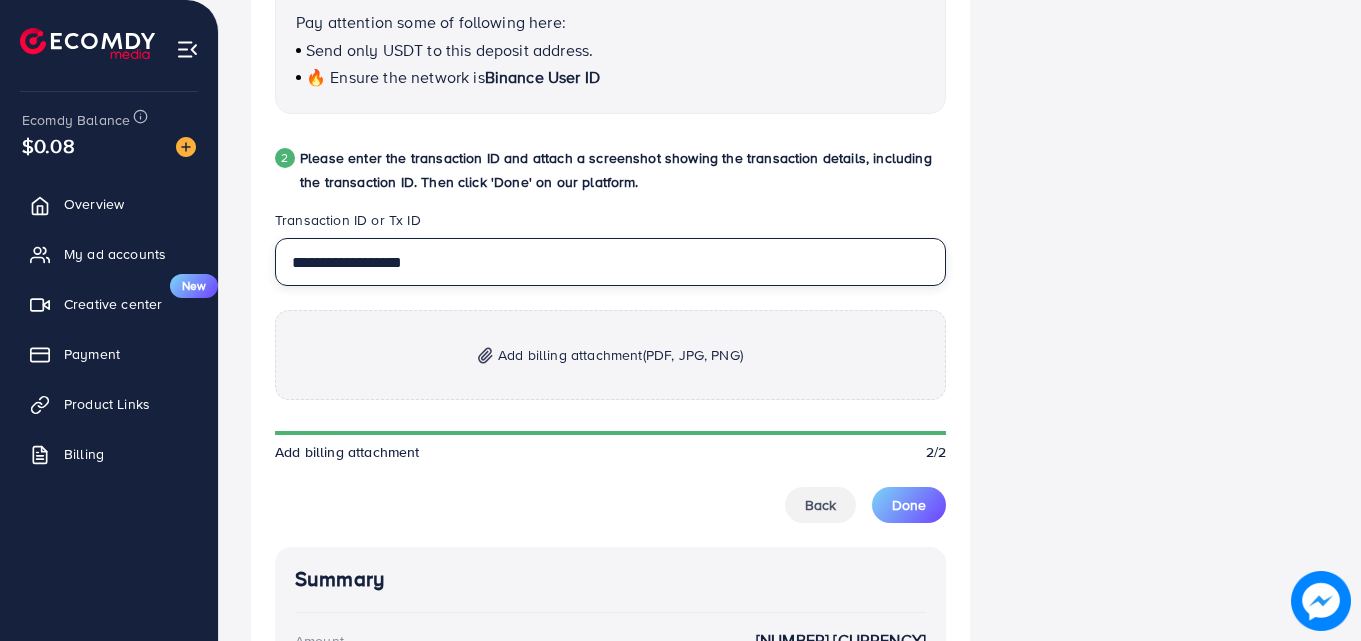 type on "**********" 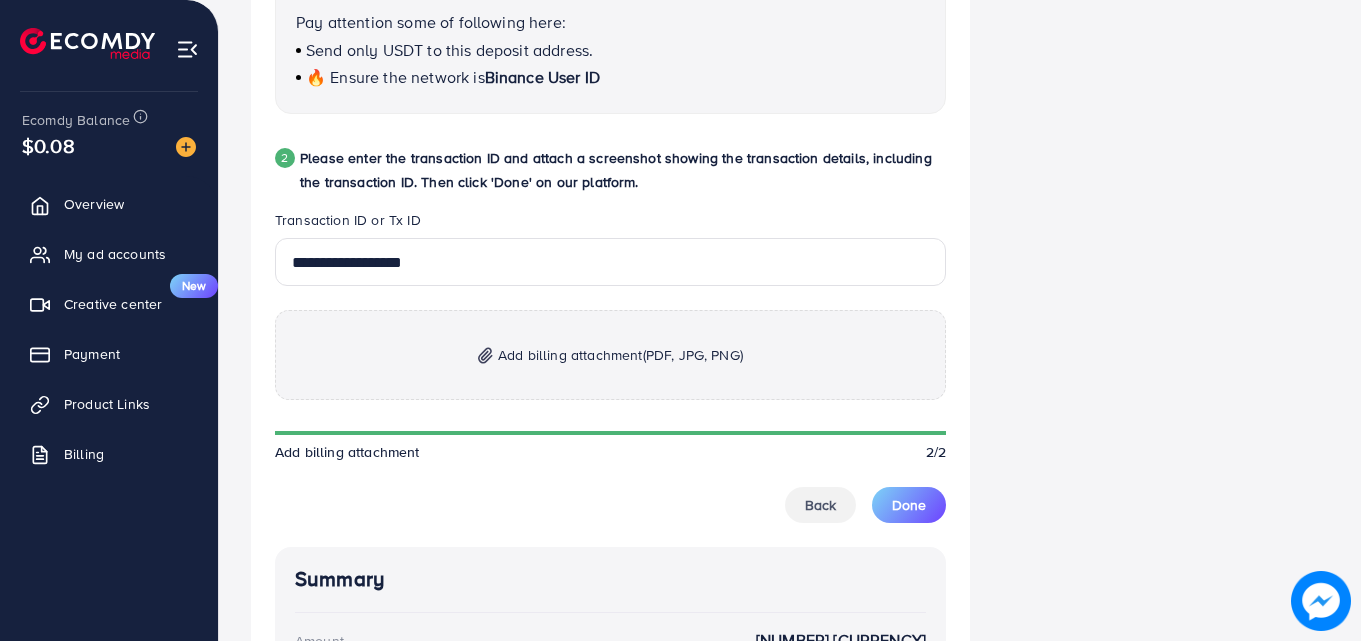 click on "Add billing attachment  (PDF, JPG, PNG)" at bounding box center [610, 355] 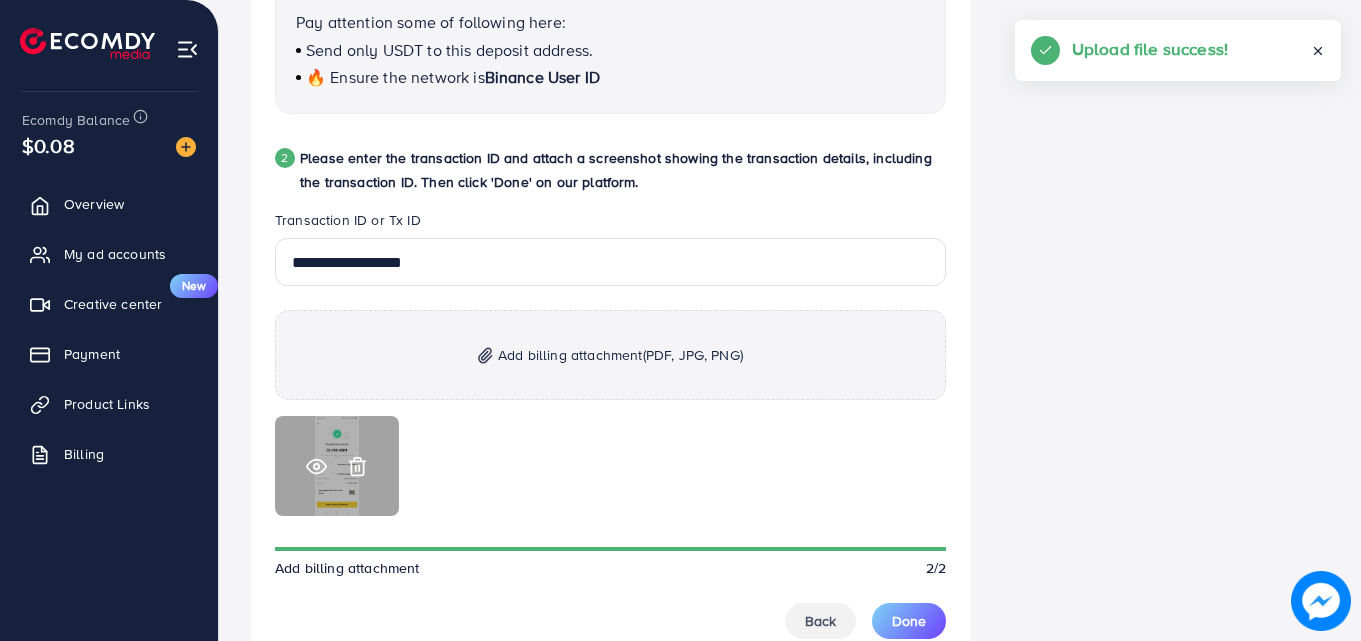 click 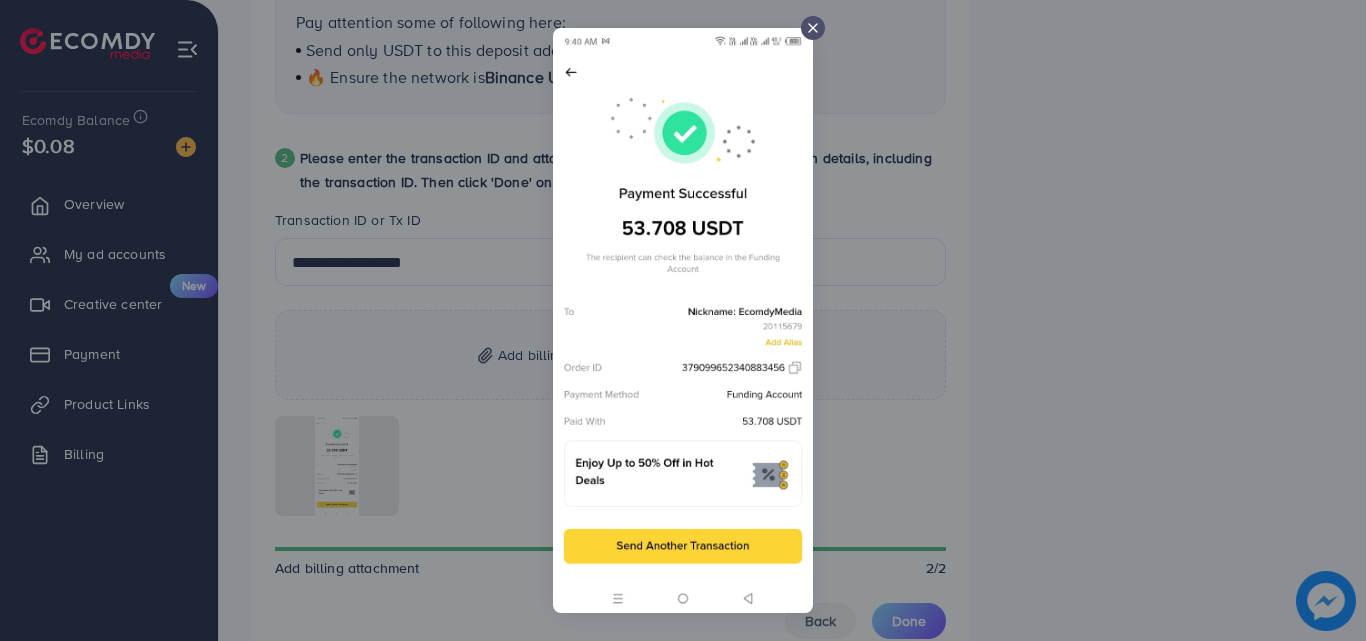 click 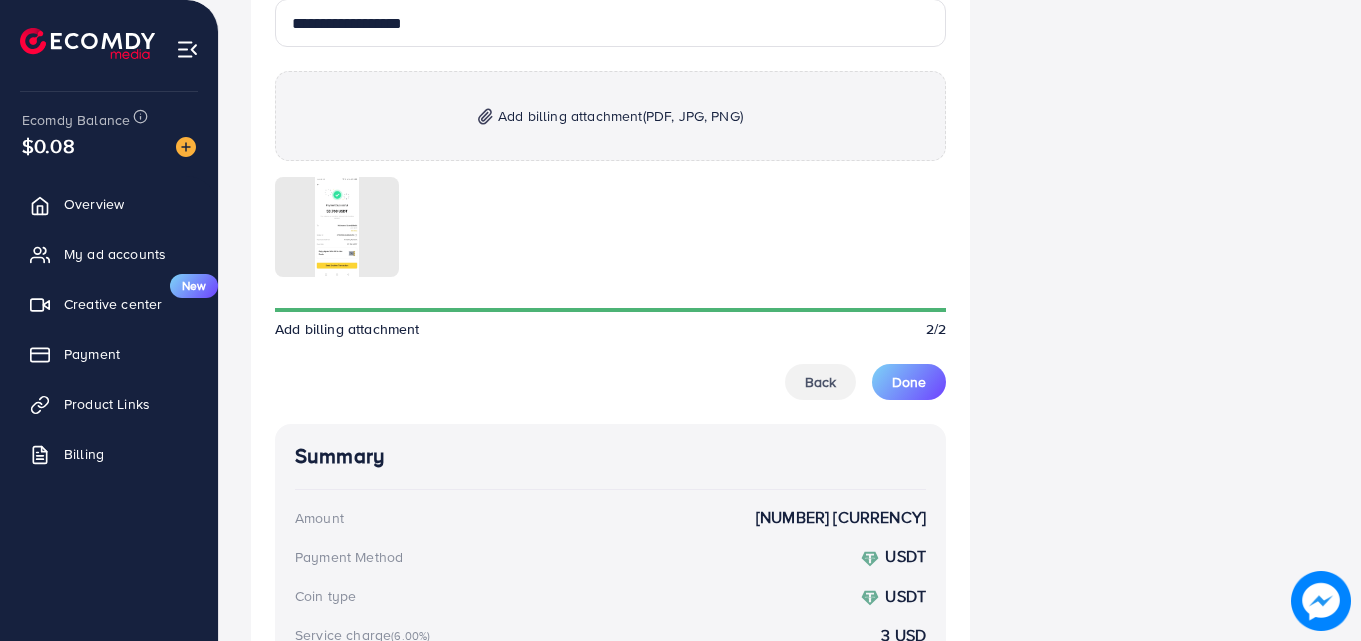 scroll, scrollTop: 1236, scrollLeft: 0, axis: vertical 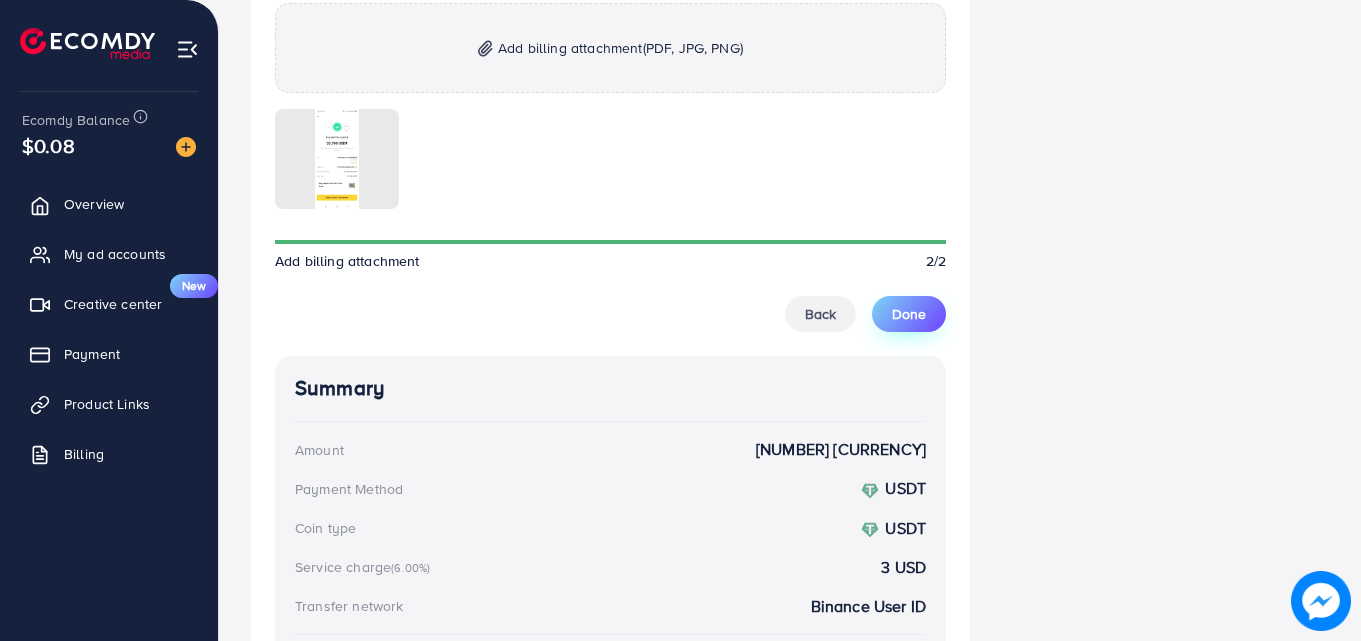 click on "Done" at bounding box center (909, 314) 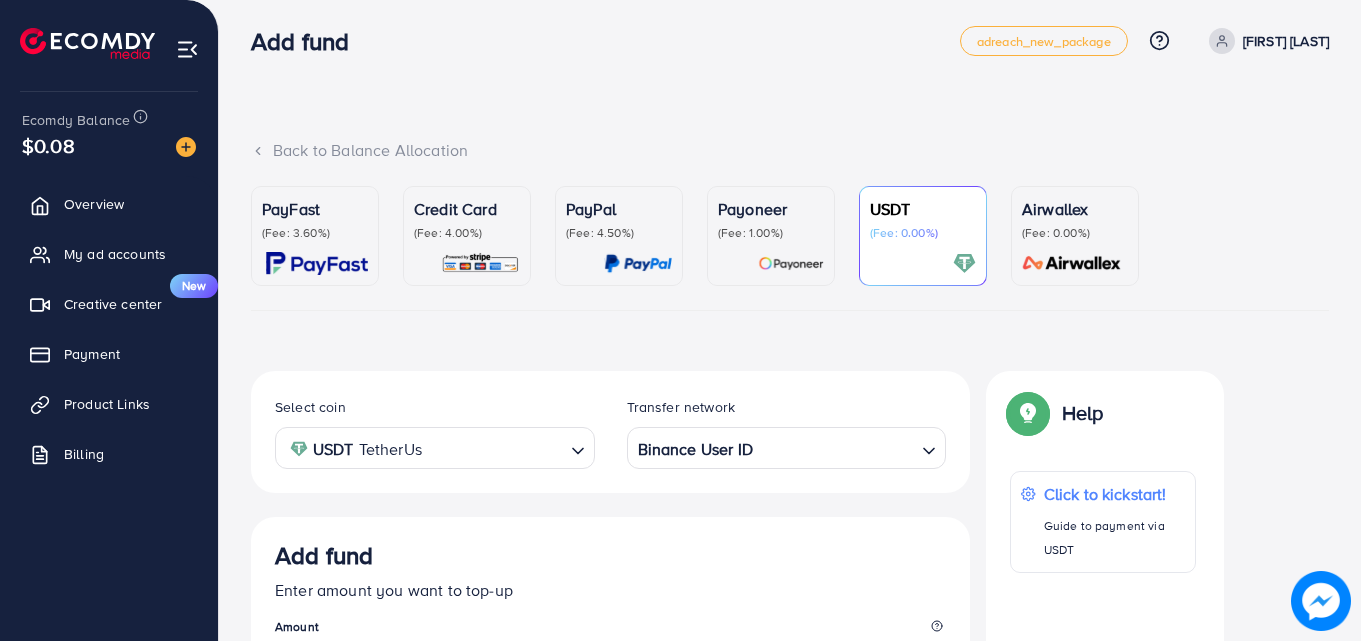 scroll, scrollTop: 0, scrollLeft: 0, axis: both 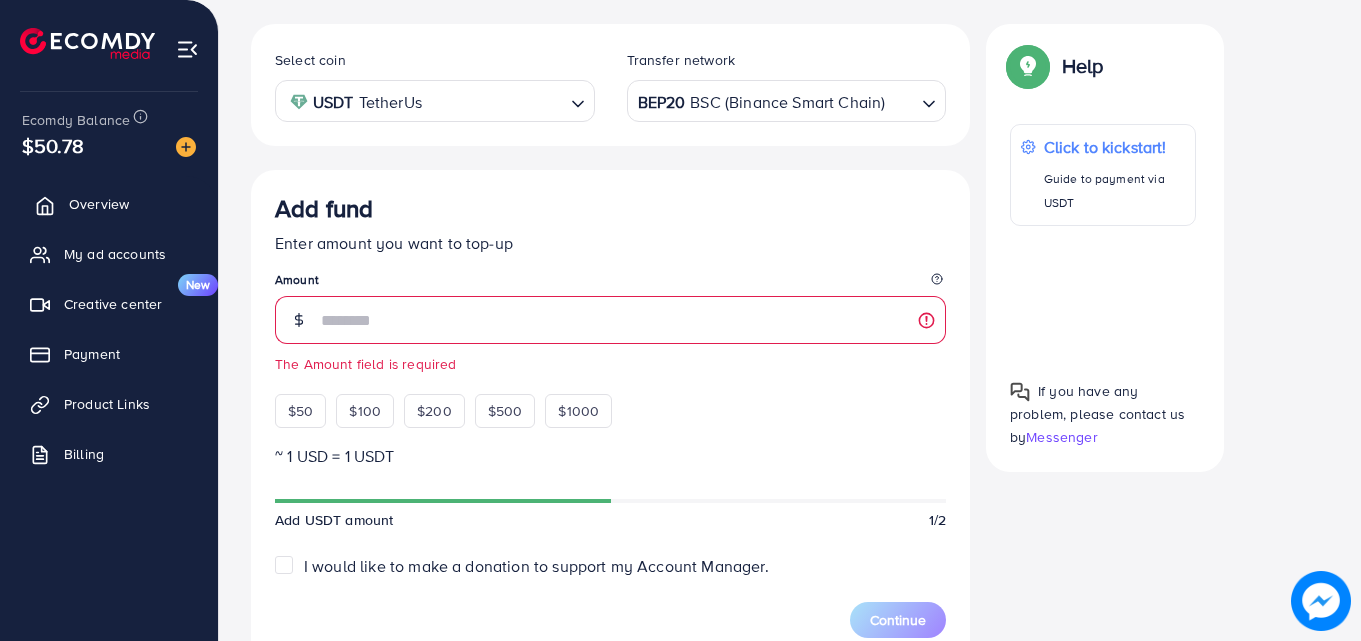click on "Overview" at bounding box center [99, 204] 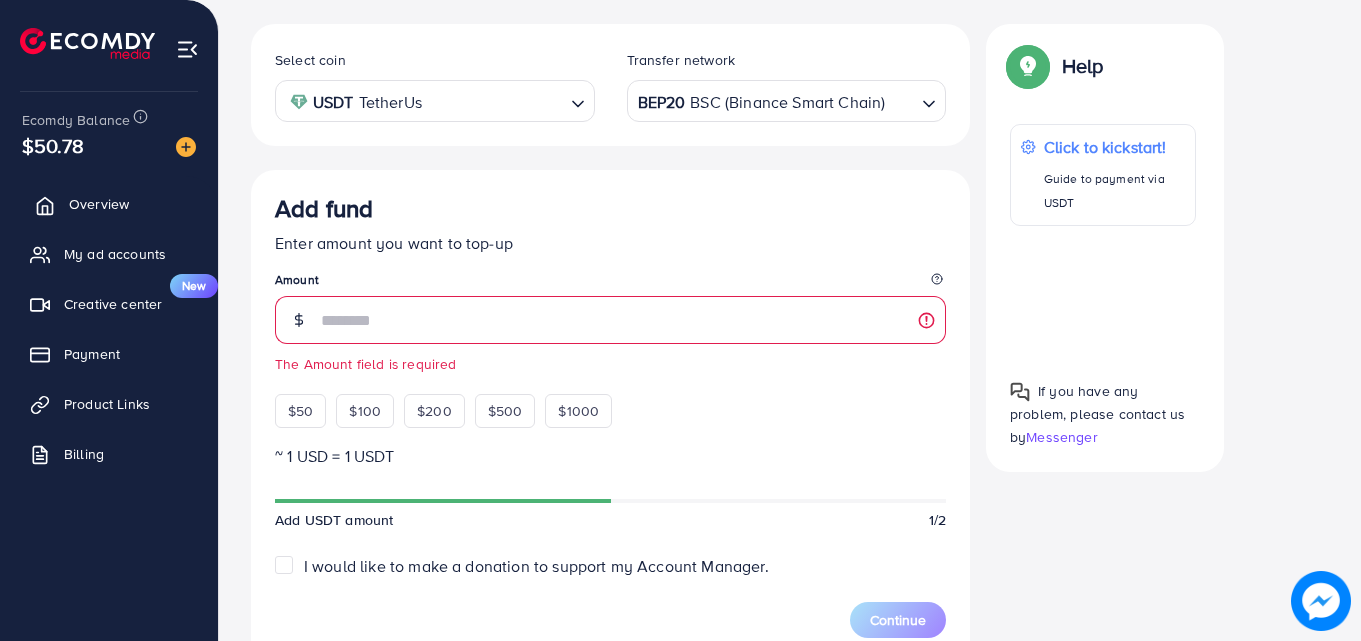 scroll, scrollTop: 0, scrollLeft: 0, axis: both 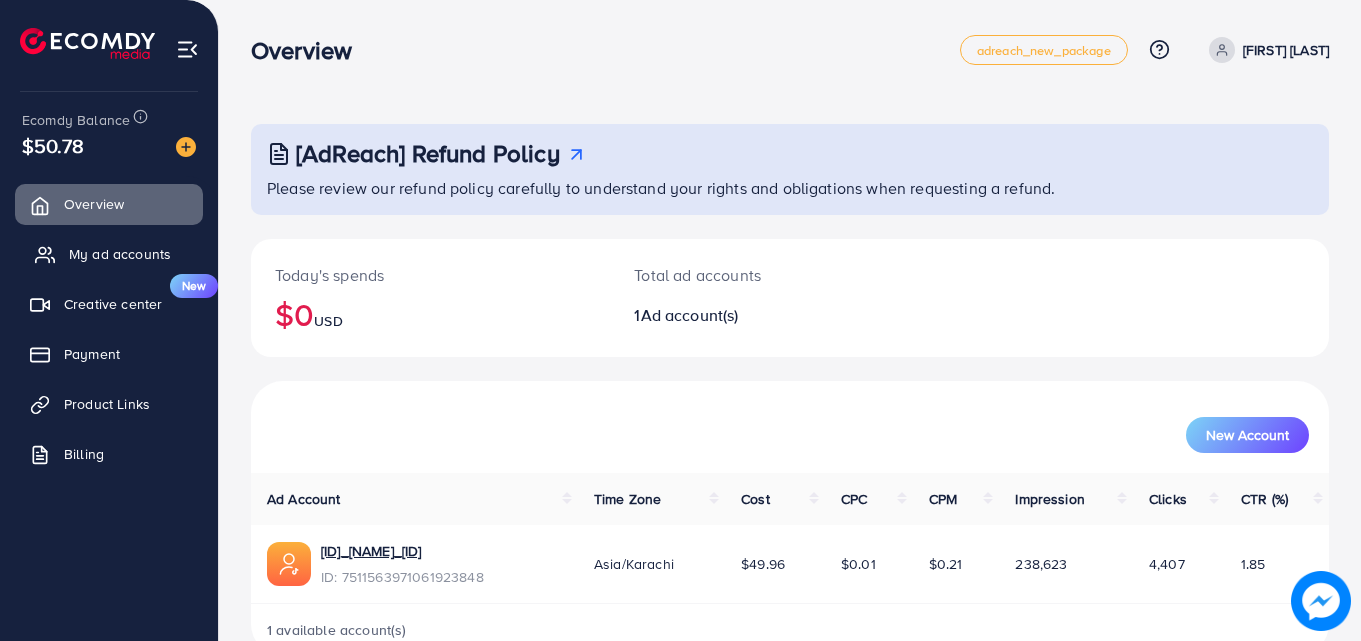 click on "My ad accounts" at bounding box center [120, 254] 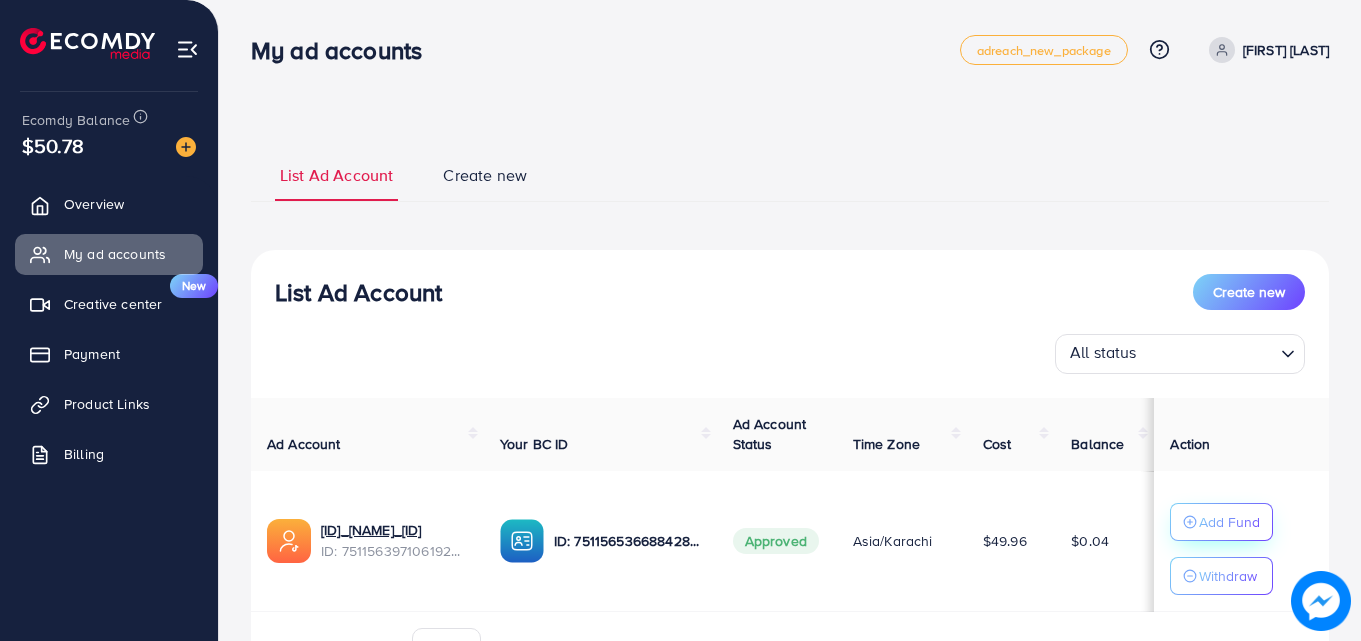 click on "Add Fund" at bounding box center (1221, 522) 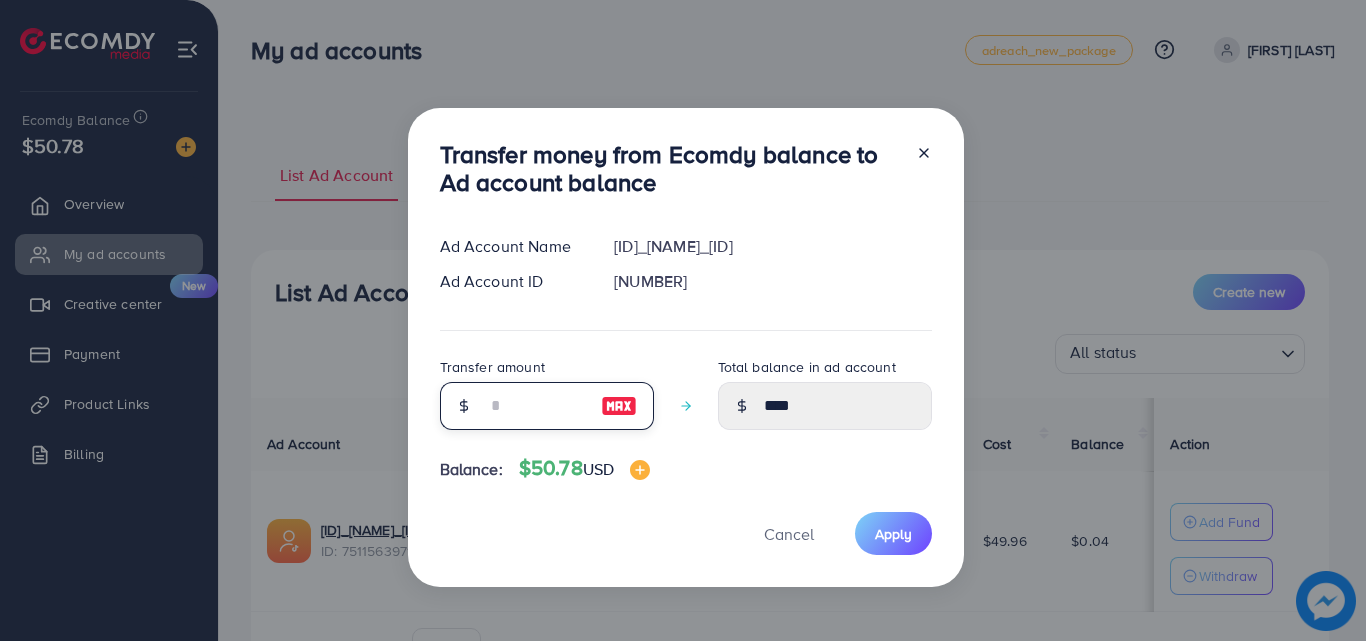 click at bounding box center (536, 406) 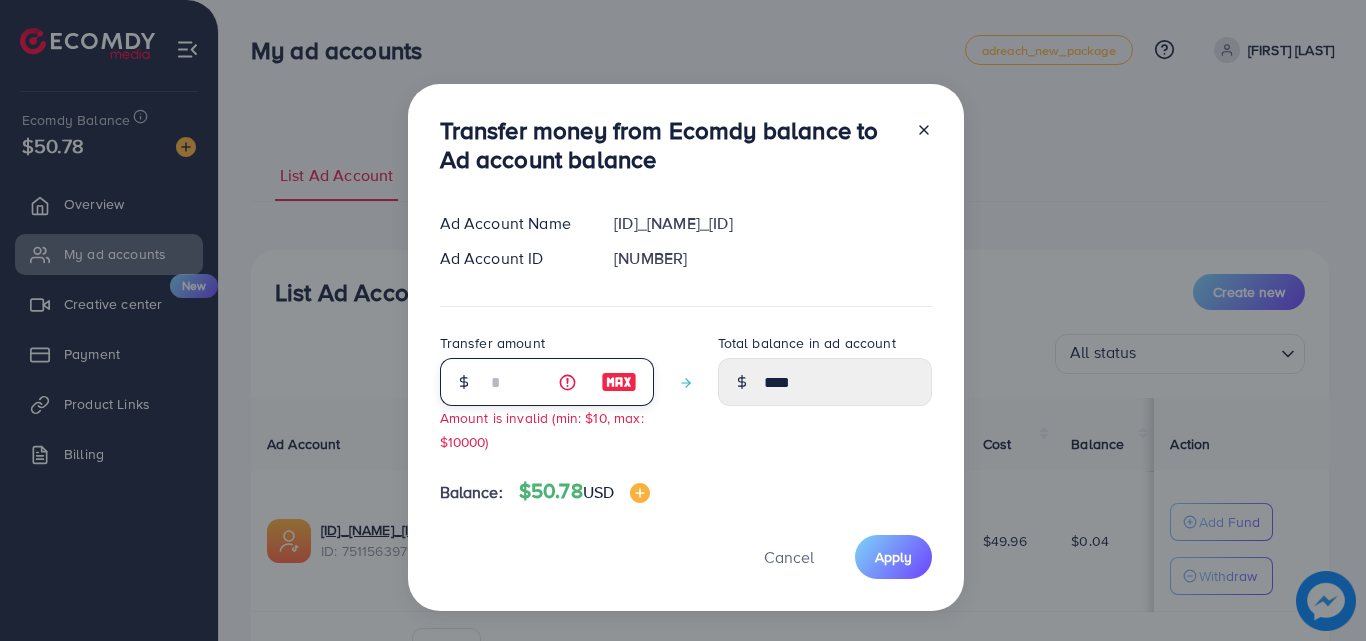 type on "****" 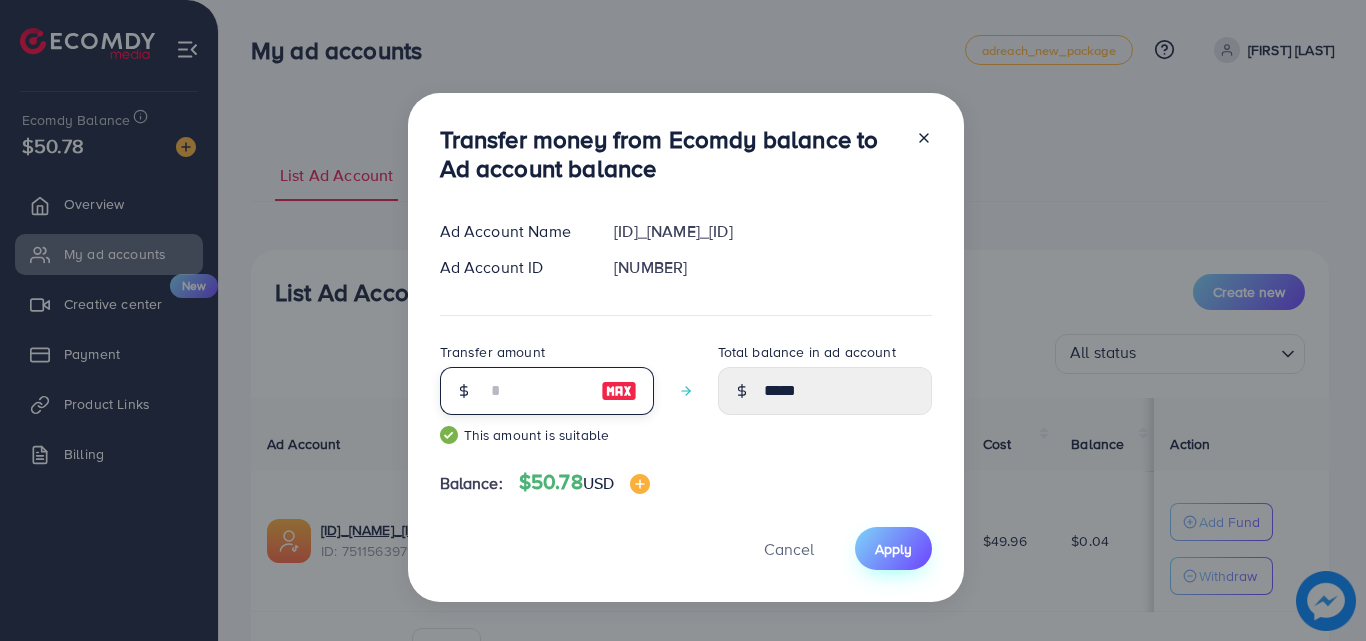 type on "**" 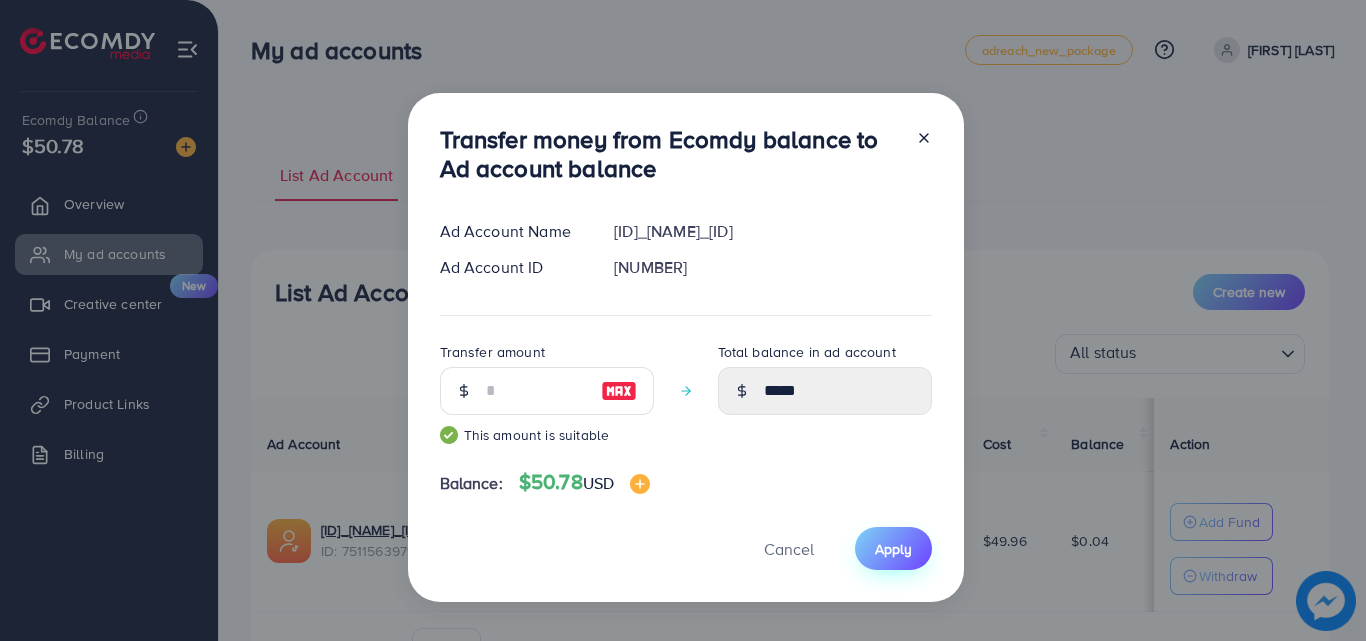 click on "Apply" at bounding box center (893, 549) 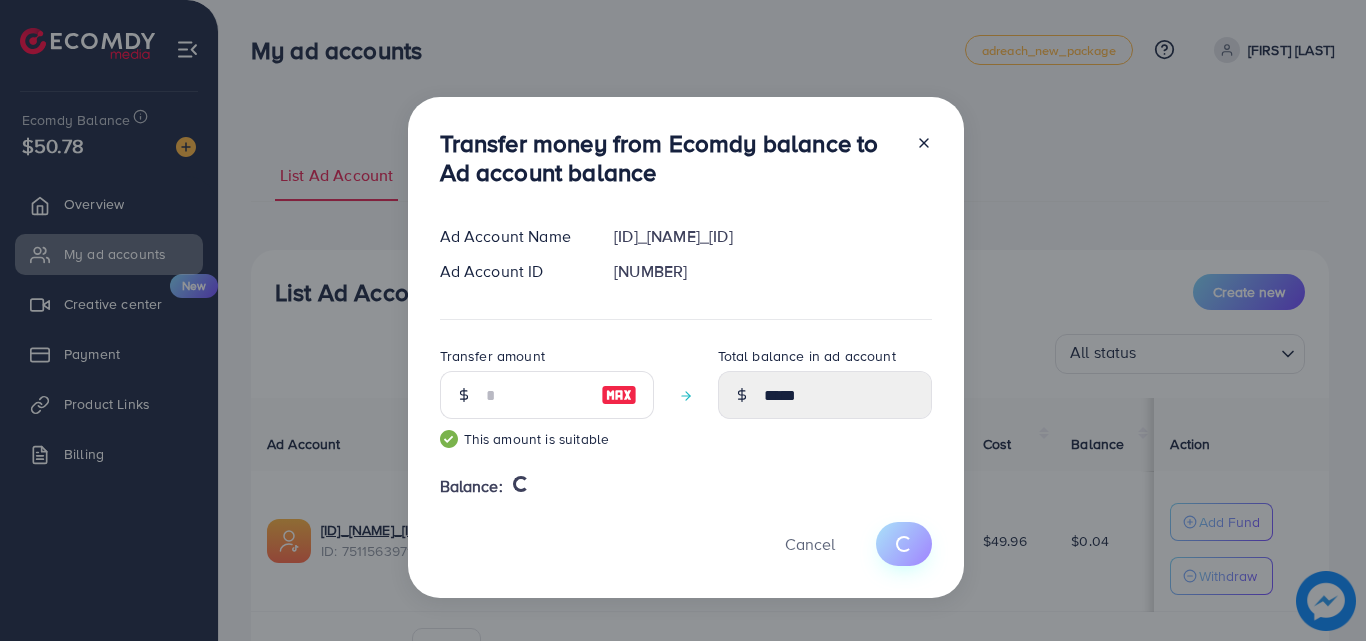 type 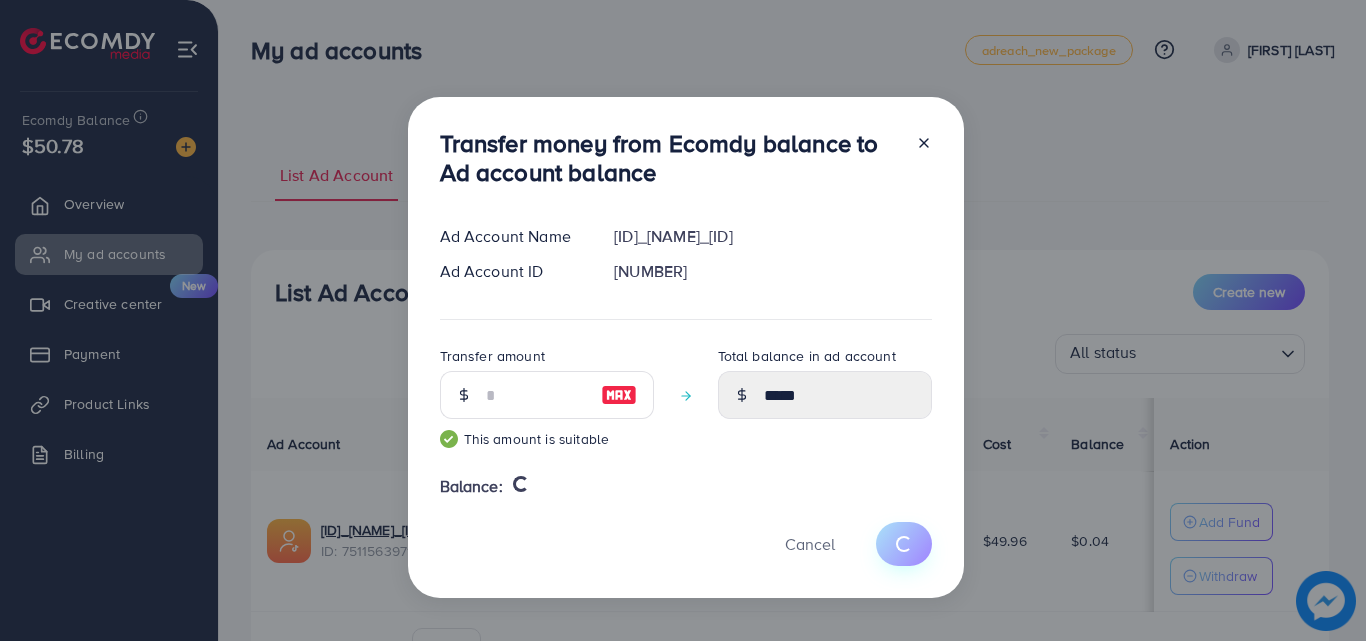 type on "****" 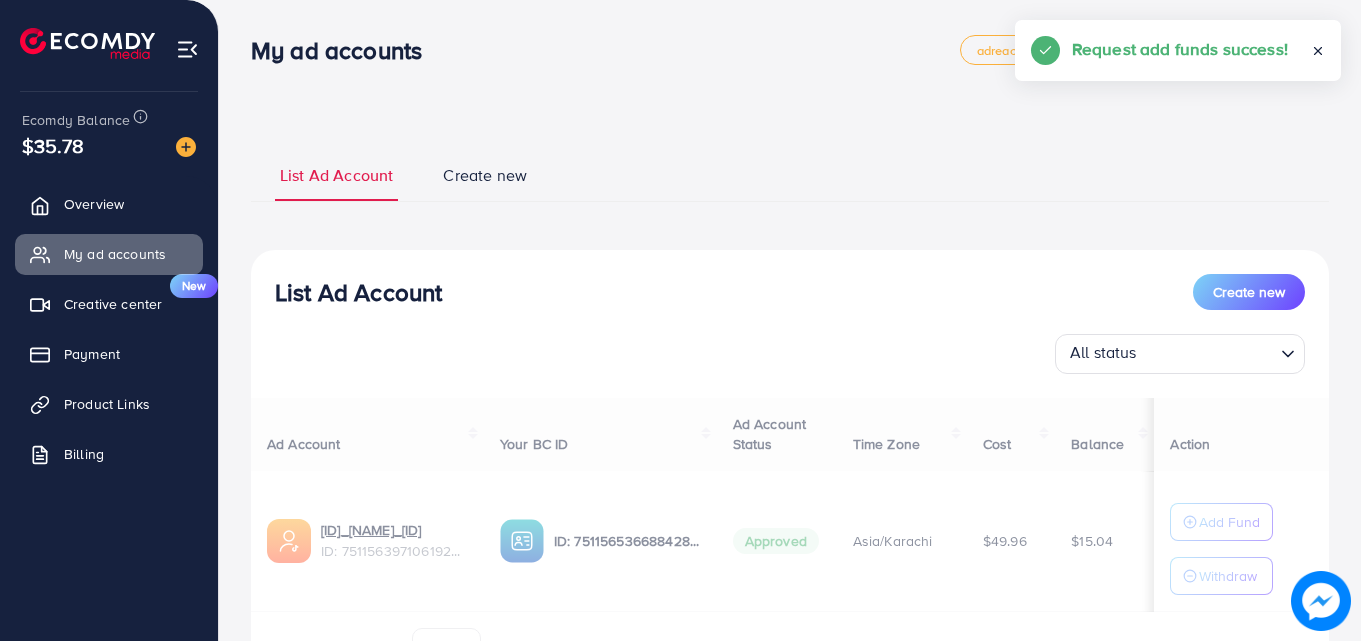 click on "Ad Account Your BC ID Ad Account Status Time Zone Cost Balance Action            1029324_malik faraz_1748922635885  ID: 7511563971061923848 ID: 7511565366884286480  Approved   Asia/Karachi   $49.96   $15.04   Add Fund   Withdraw           Account per page  ** ** ** ***  Showing 1 To 10 of 1 account(s)" at bounding box center [790, 537] 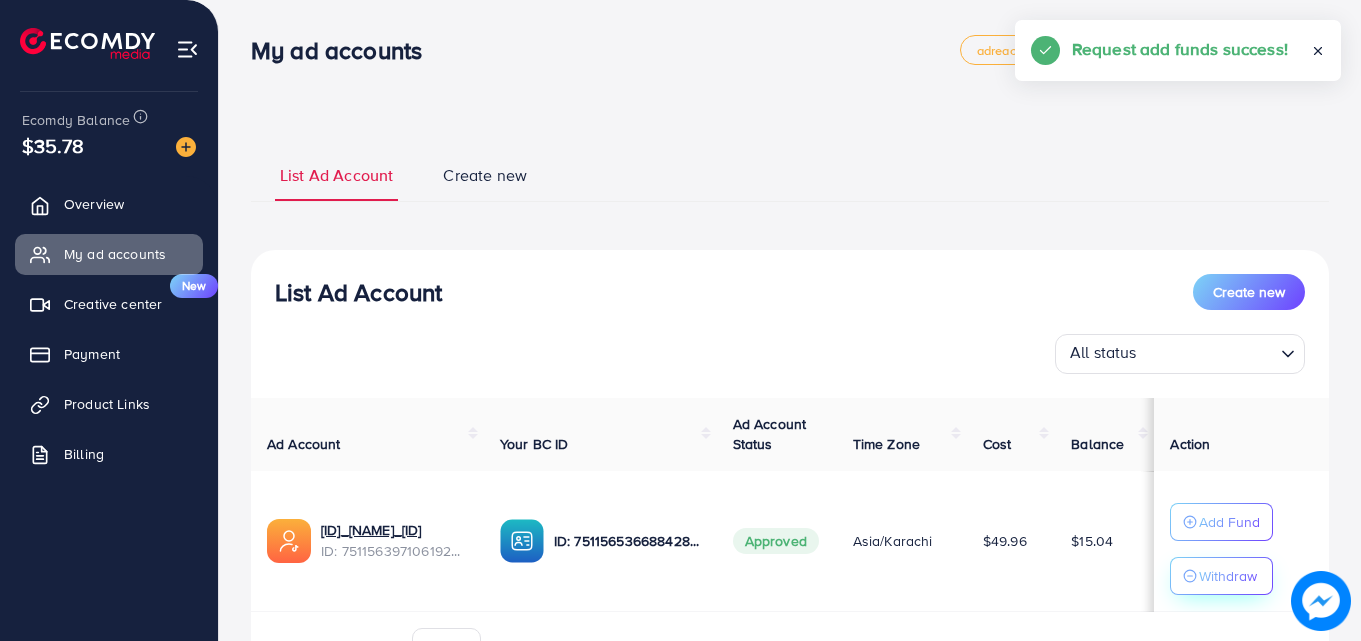 click on "Withdraw" at bounding box center [1228, 576] 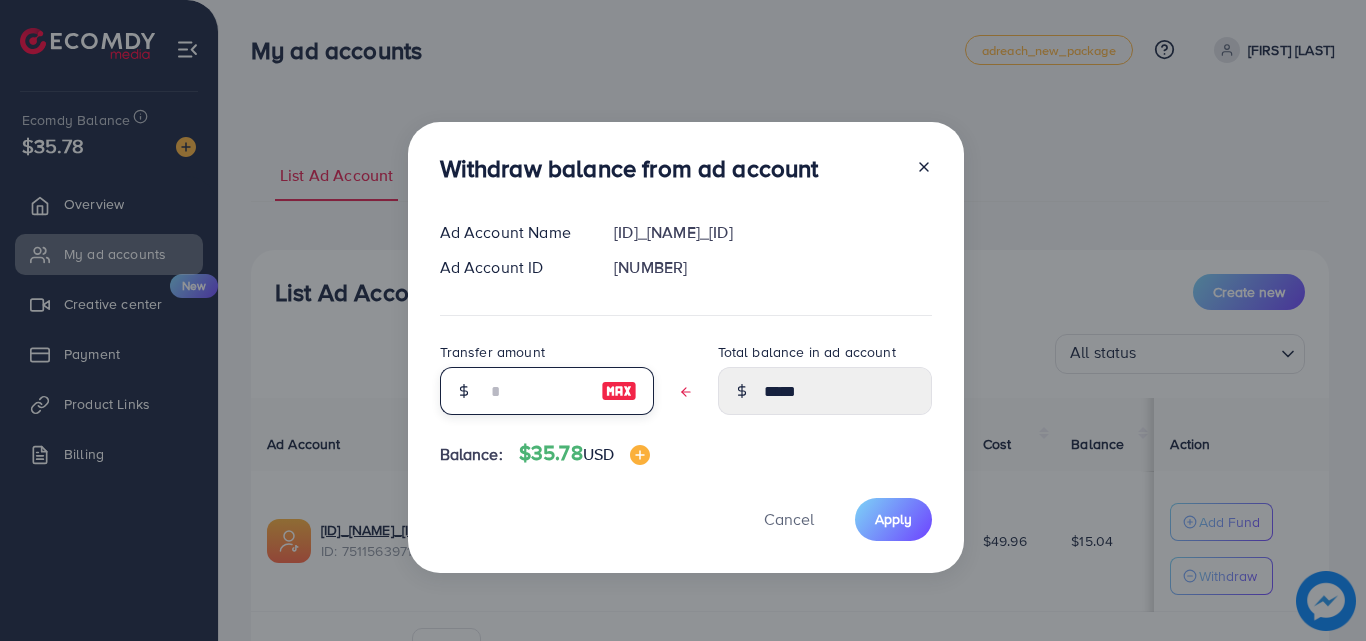 click at bounding box center [536, 391] 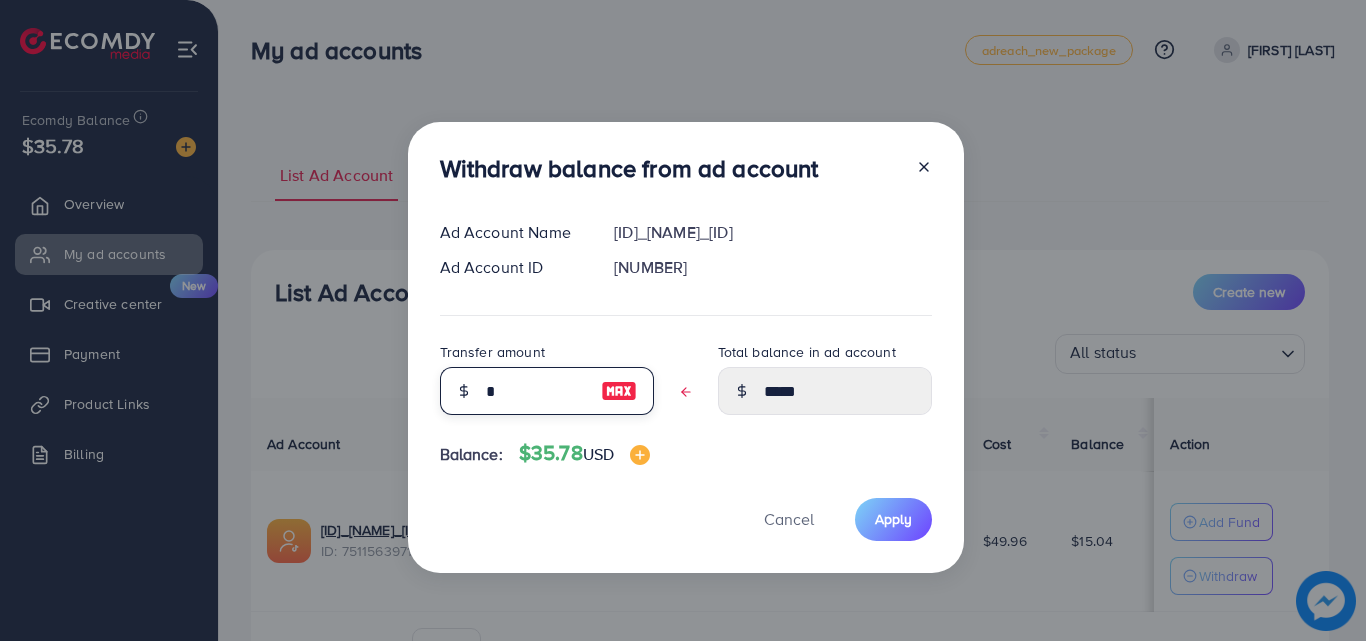 type on "*****" 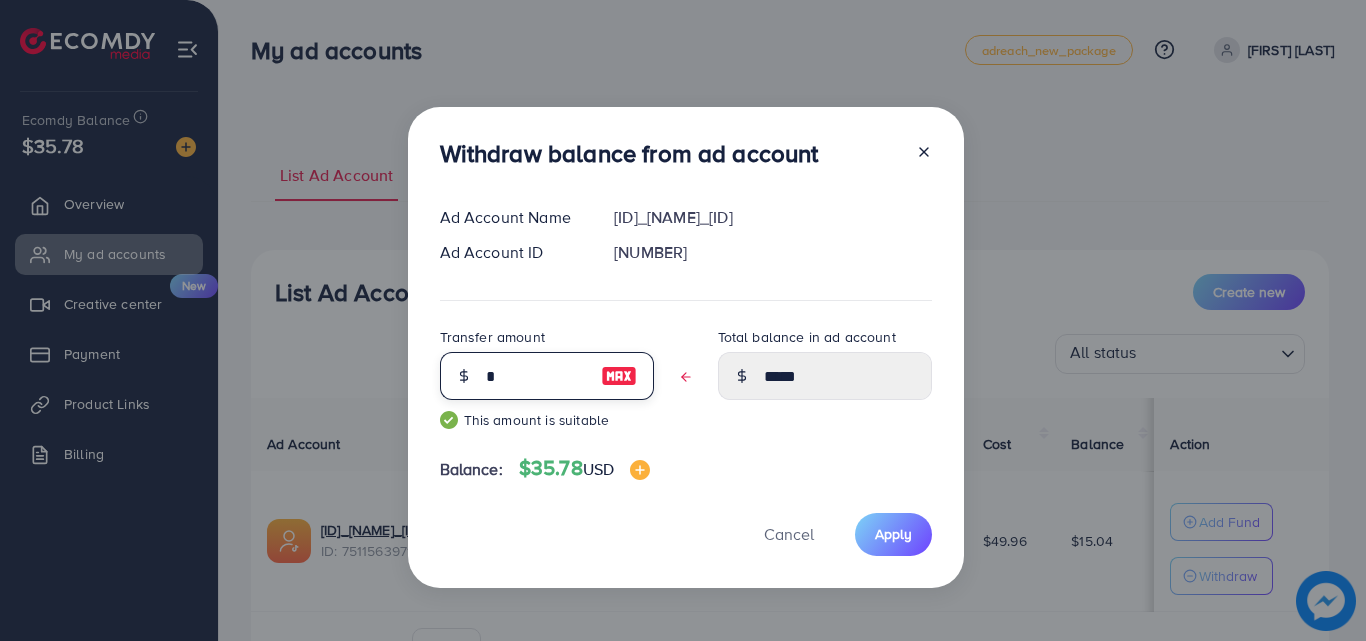 type on "**" 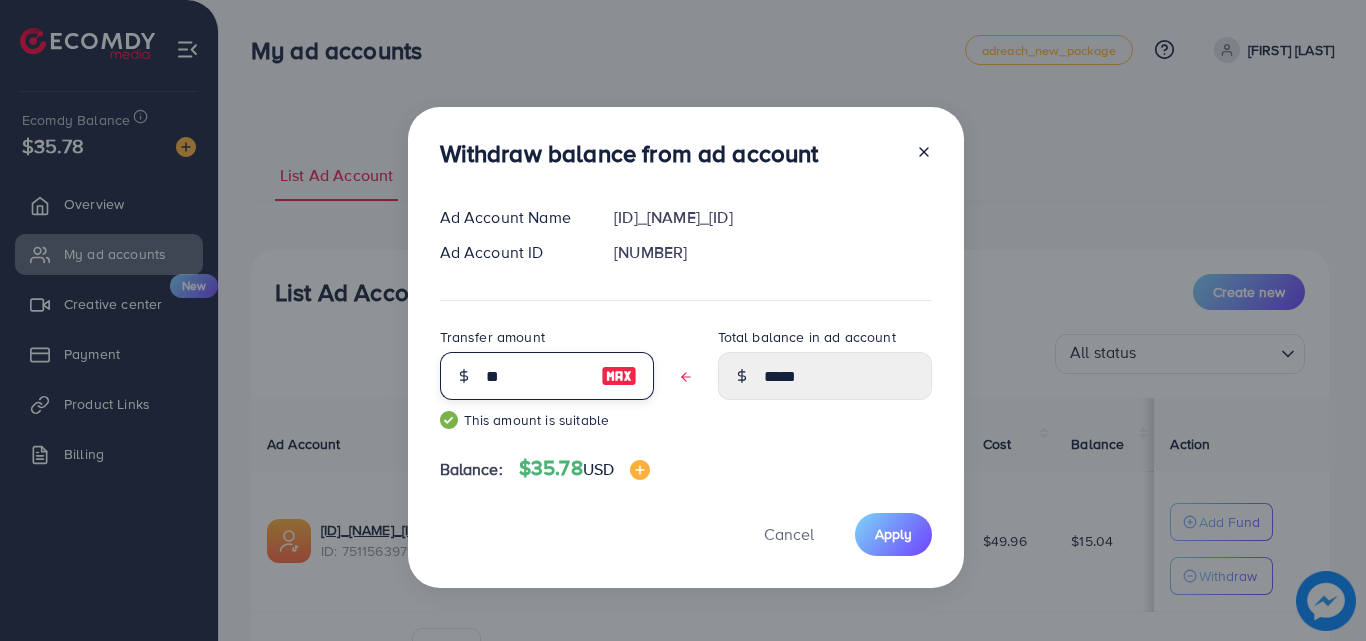 type on "****" 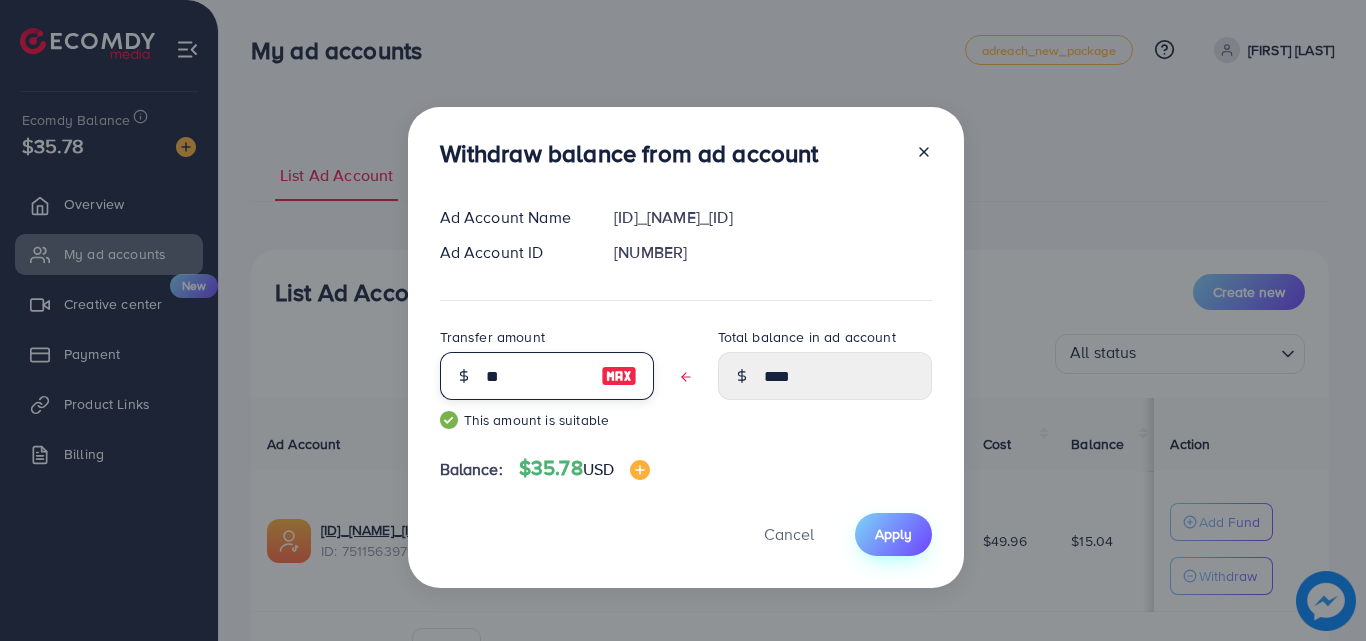 type on "**" 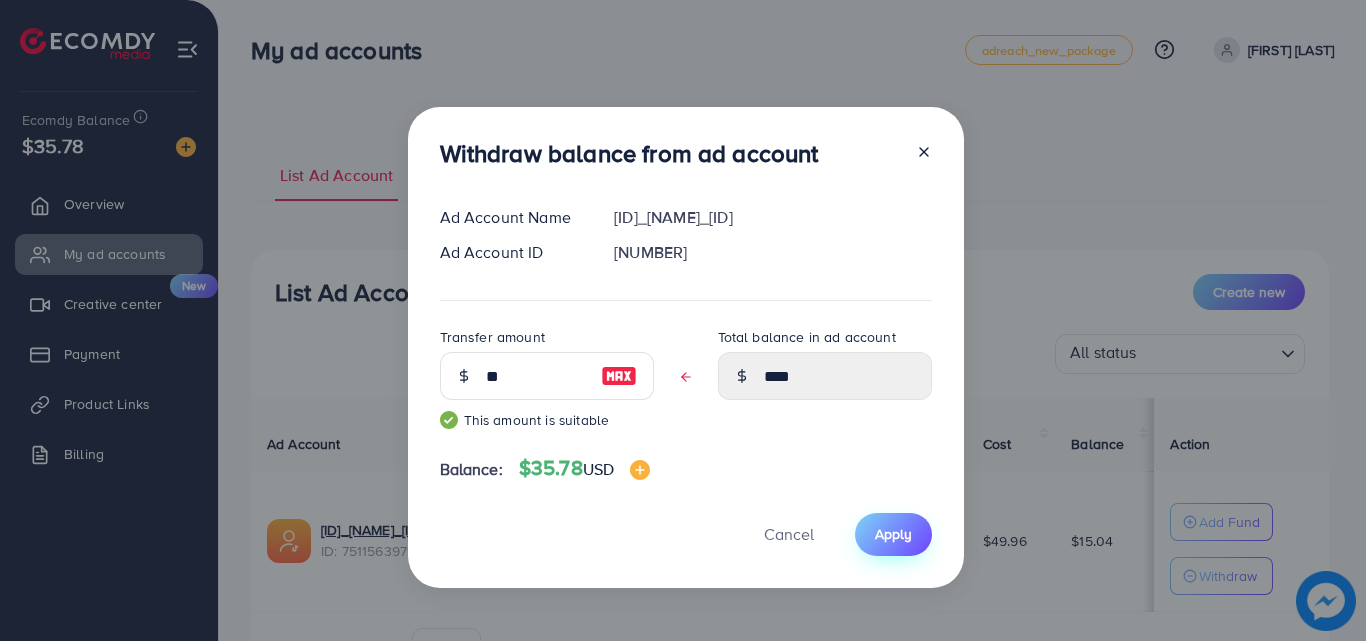 click on "Apply" at bounding box center (893, 534) 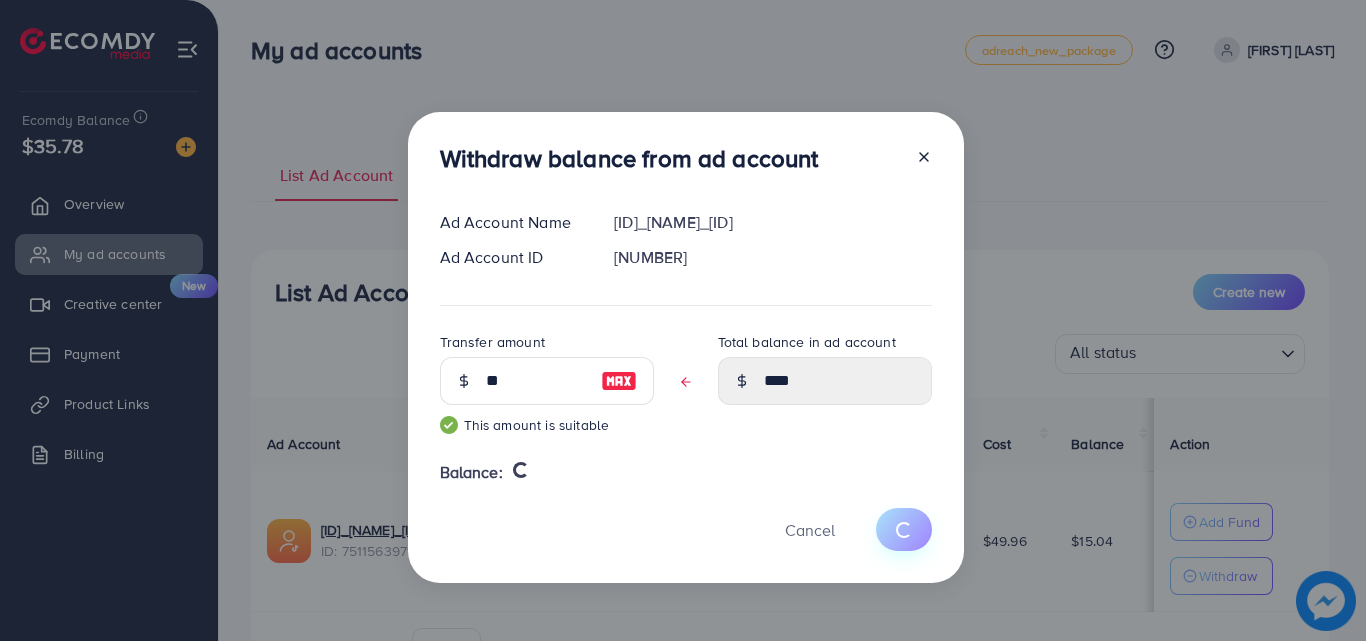 type 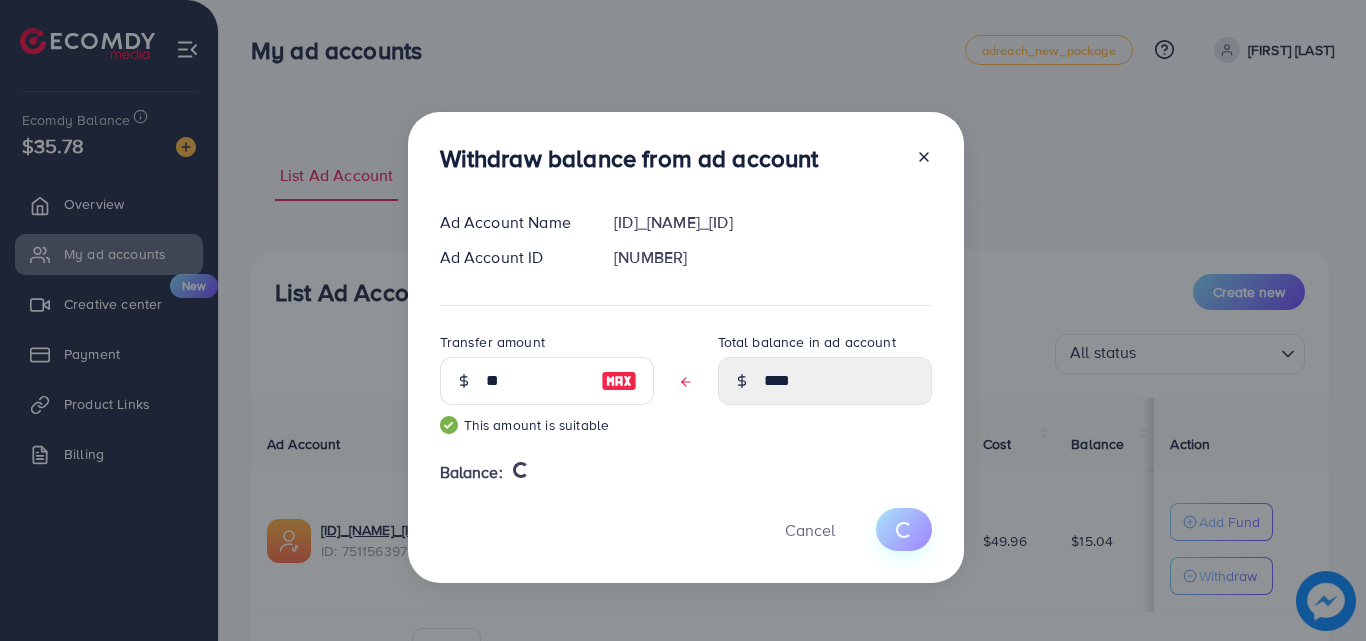 type on "*****" 